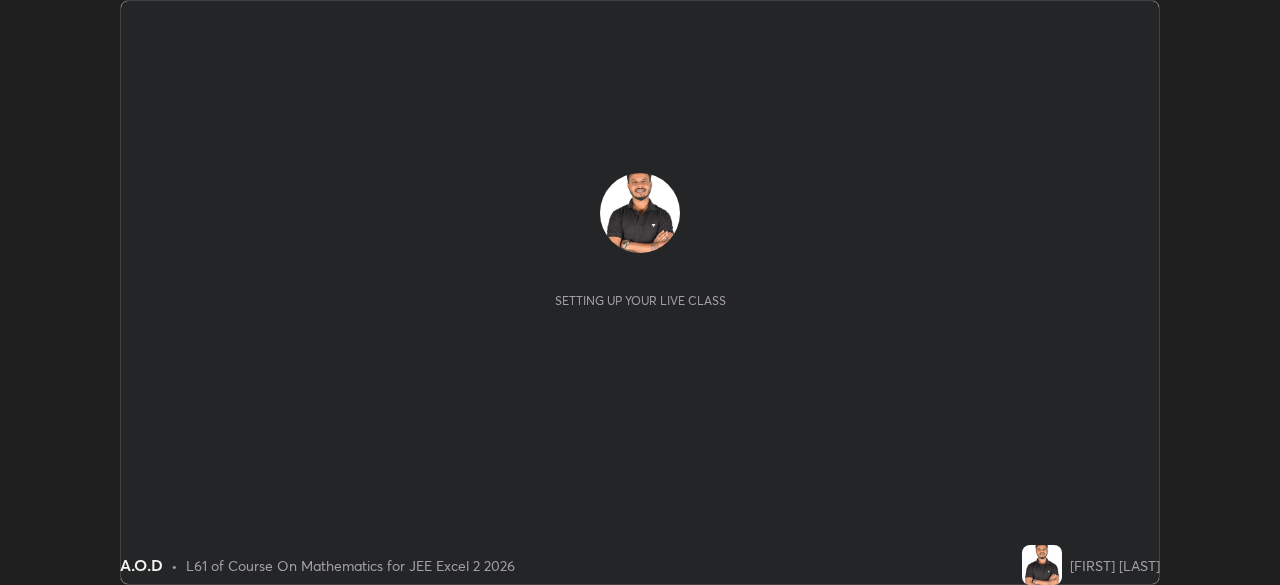 scroll, scrollTop: 0, scrollLeft: 0, axis: both 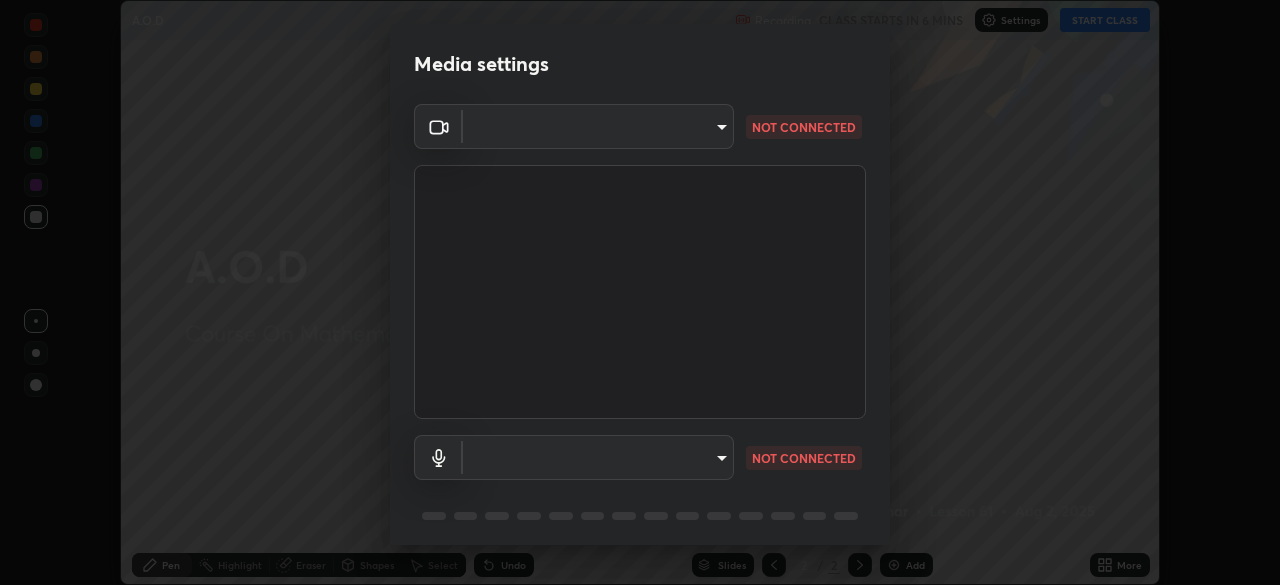 type on "0098613ca96d1cb365b3845fa694b9755ae94ec2d7c0f75973c998bbbf9ace16" 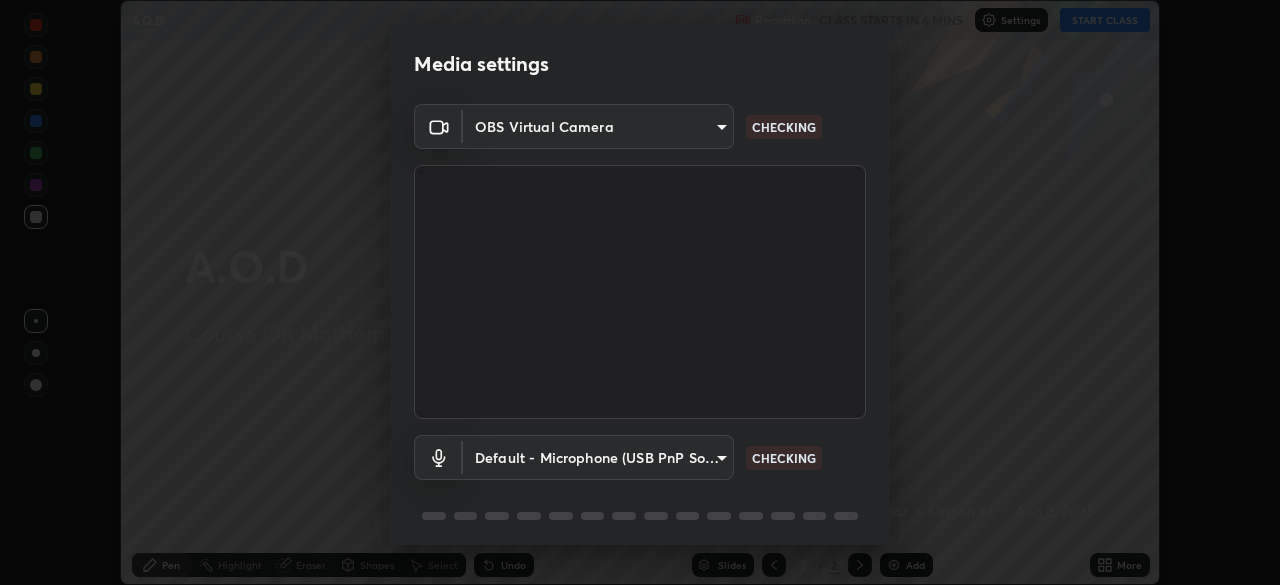 click on "Erase all A.O.D Recording CLASS STARTS IN 6 MINS Settings START CLASS Setting up your live class A.O.D • L61 of Course On Mathematics for JEE Excel 2 2026 [FIRST] [LAST] Pen Highlight Eraser Shapes Select Undo Slides 2 / 2 Add More No doubts shared Encourage your learners to ask a doubt for better clarity Report an issue Reason for reporting Buffering Chat not working Audio - Video sync issue Educator video quality low ​ Attach an image Report Media settings OBS Virtual Camera [HASH] CHECKING Default - Microphone (USB PnP Sound Device) default CHECKING 1 / 5 Next" at bounding box center (640, 292) 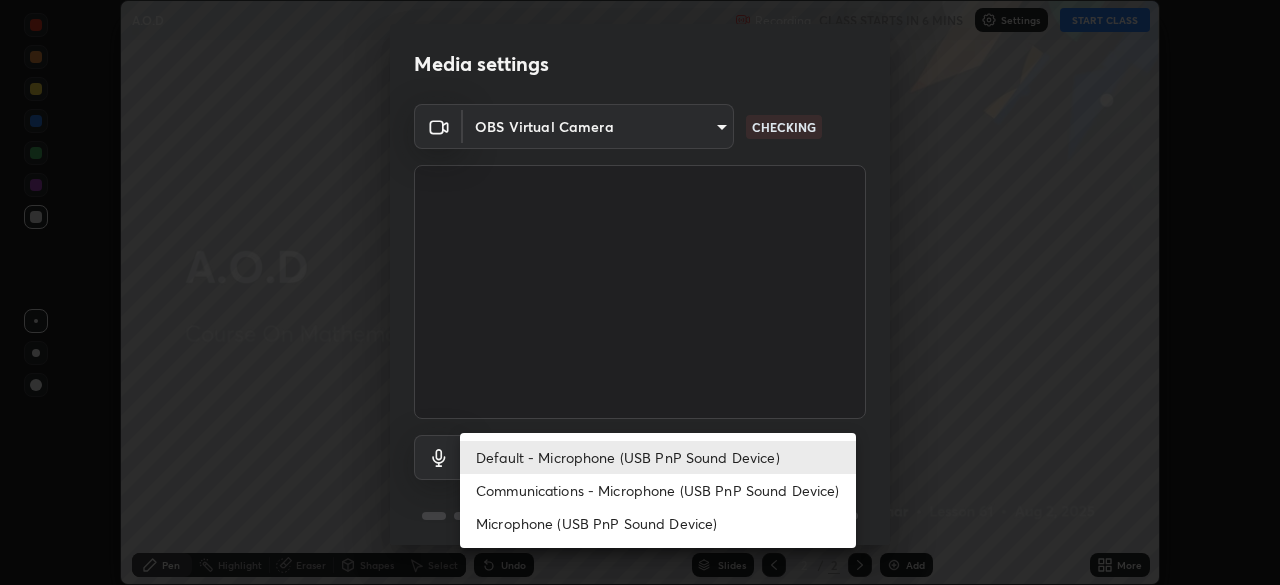 click on "Communications - Microphone (USB PnP Sound Device)" at bounding box center (658, 490) 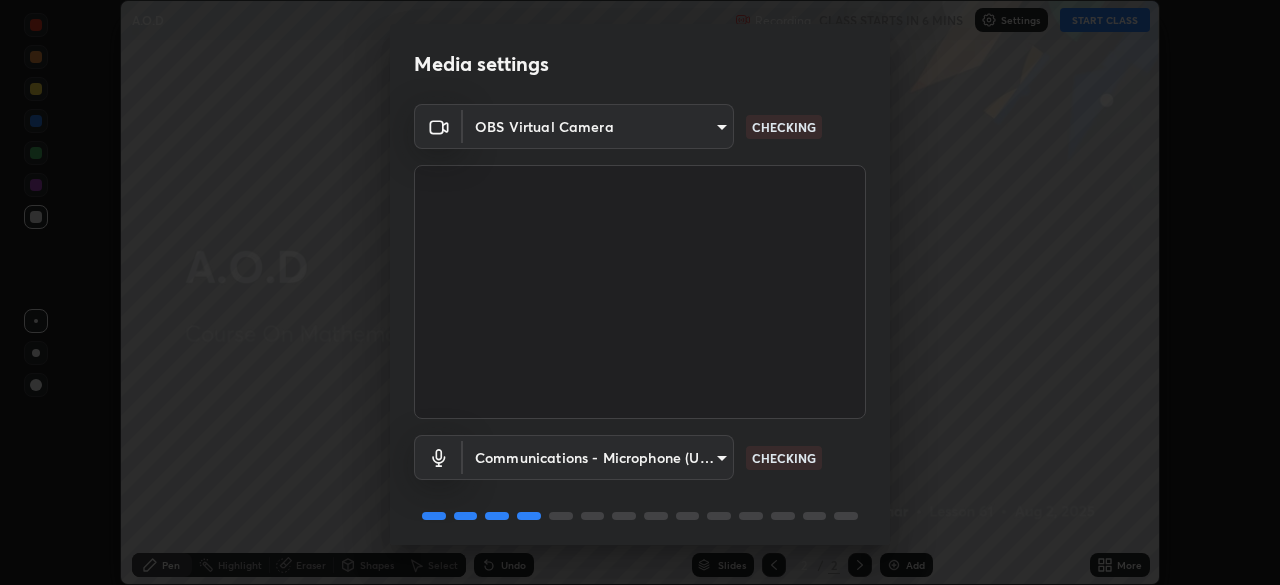 scroll, scrollTop: 71, scrollLeft: 0, axis: vertical 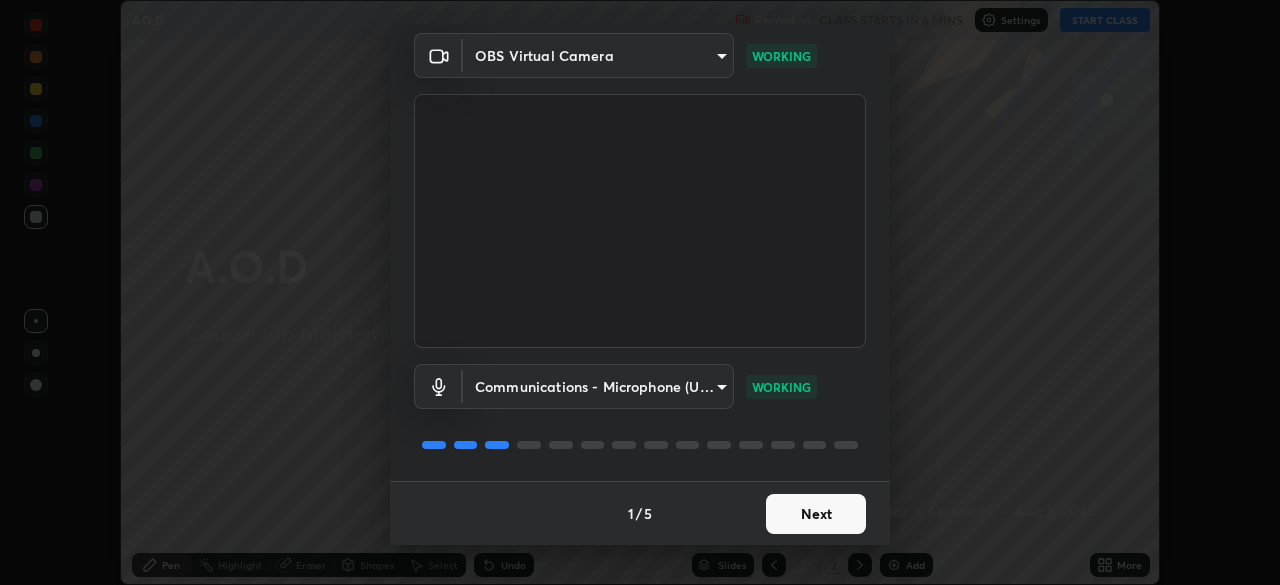 click on "Next" at bounding box center [816, 514] 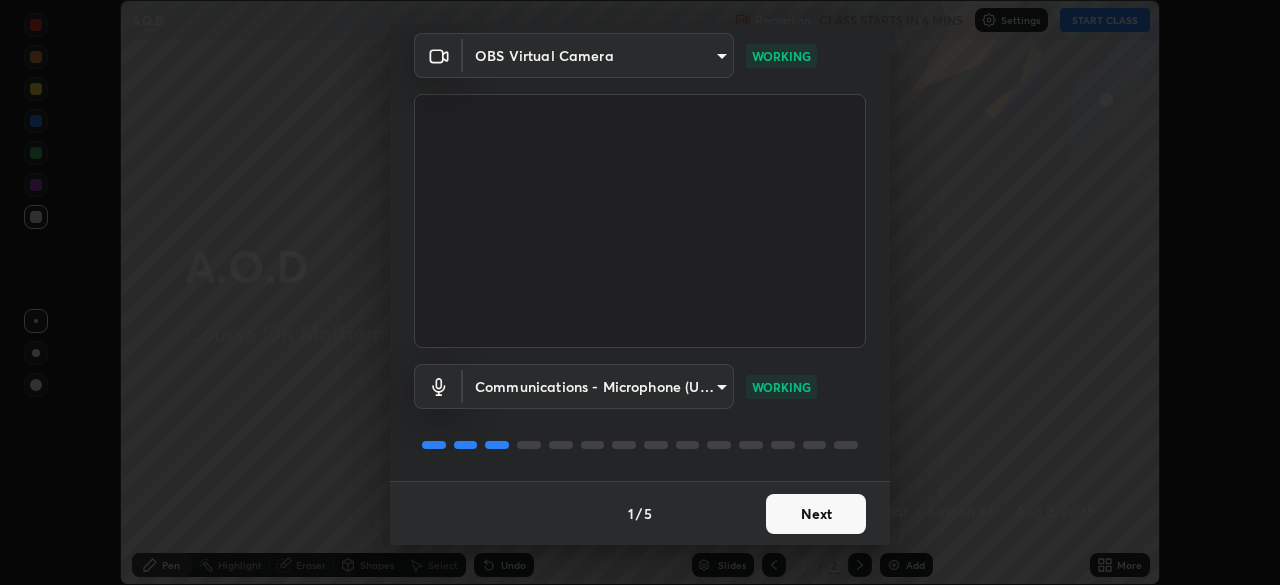 scroll, scrollTop: 0, scrollLeft: 0, axis: both 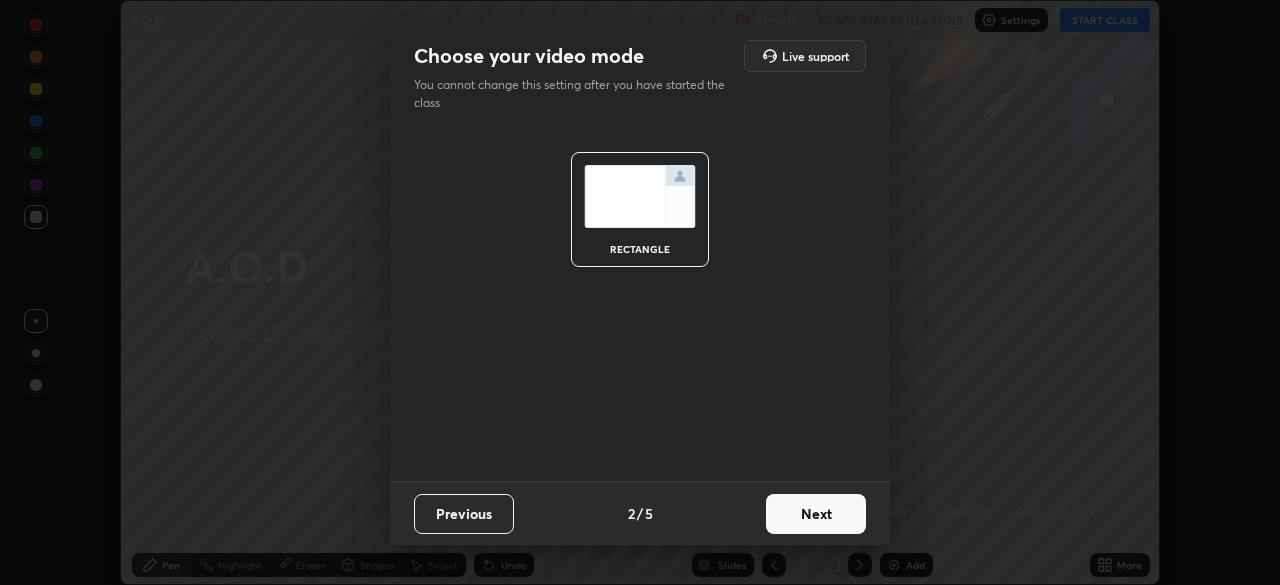 click on "Next" at bounding box center (816, 514) 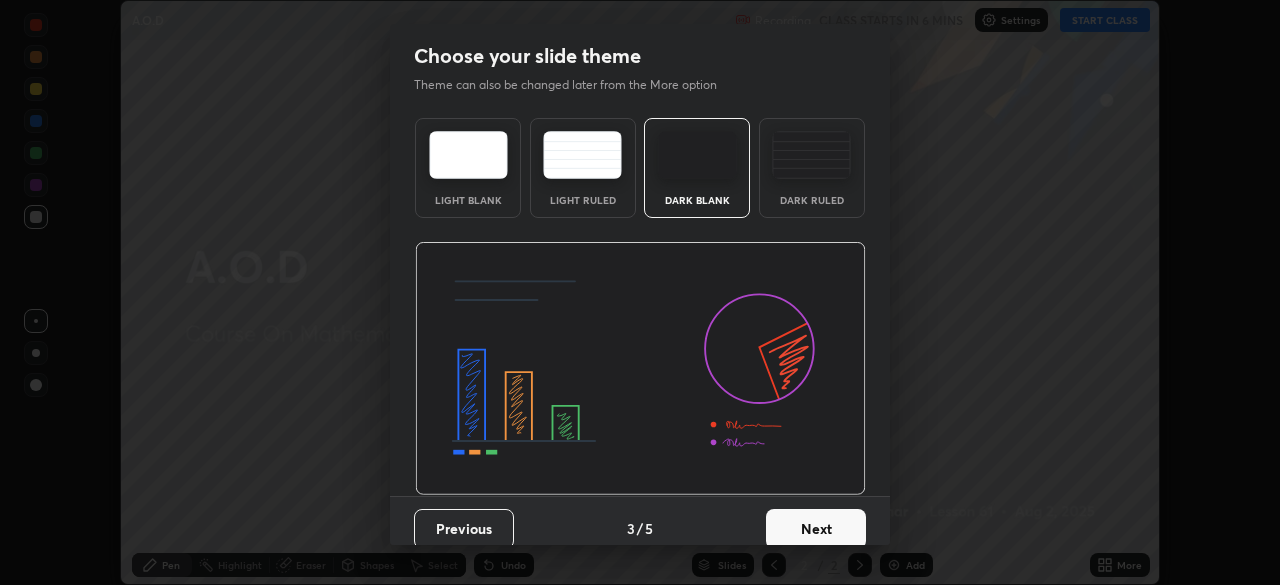 click on "Next" at bounding box center (816, 529) 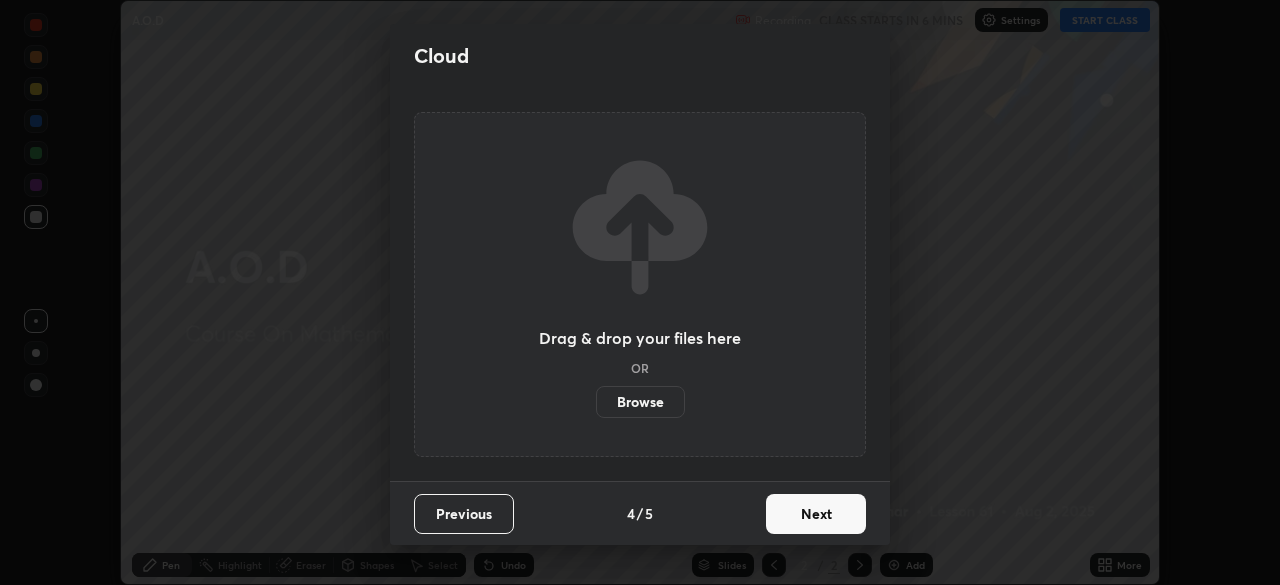 click on "Next" at bounding box center [816, 514] 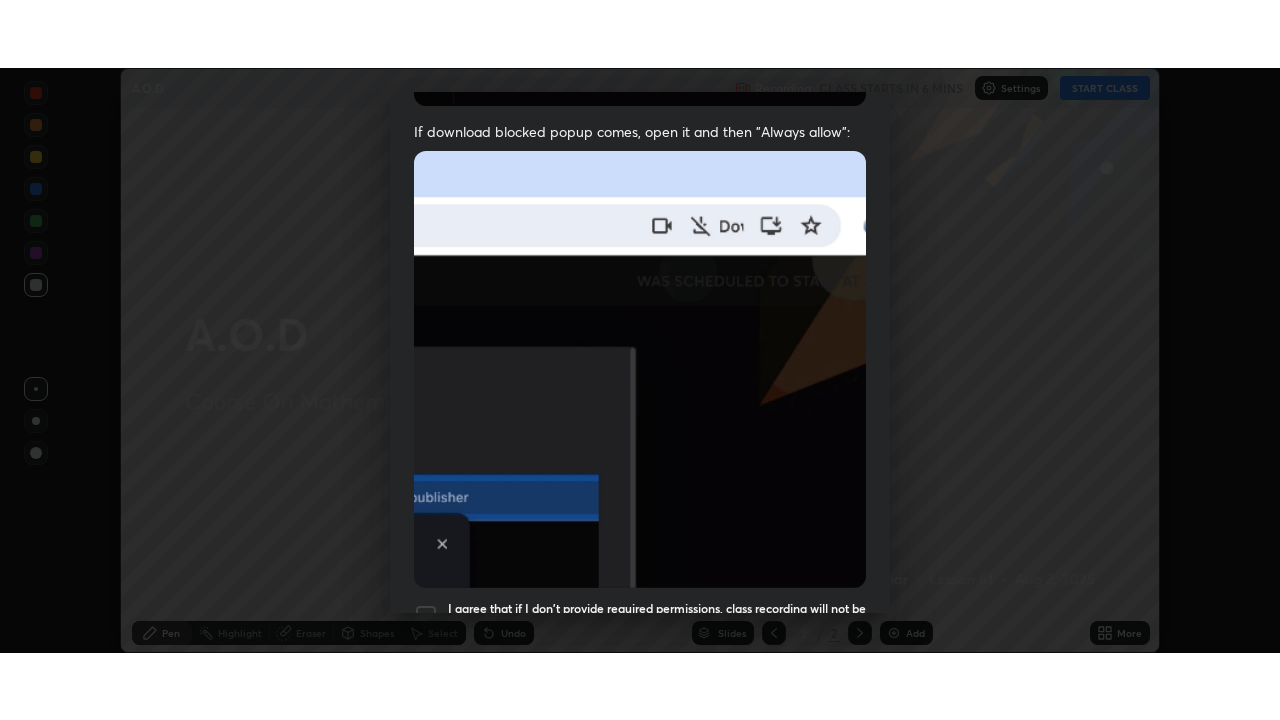 scroll, scrollTop: 479, scrollLeft: 0, axis: vertical 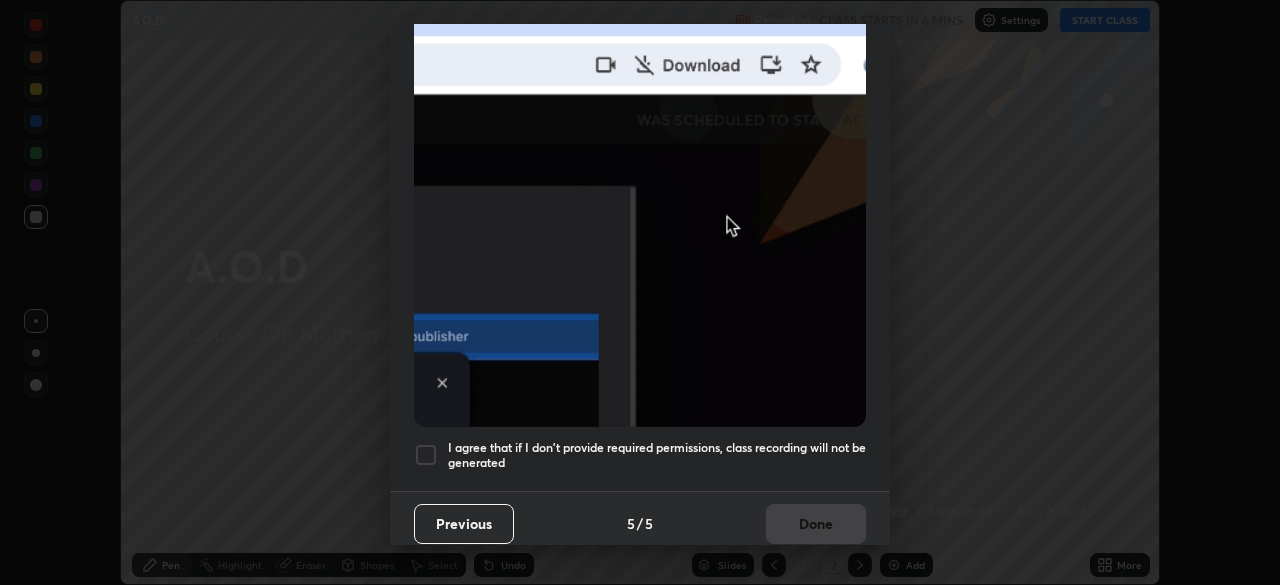 click on "I agree that if I don't provide required permissions, class recording will not be generated" at bounding box center (657, 455) 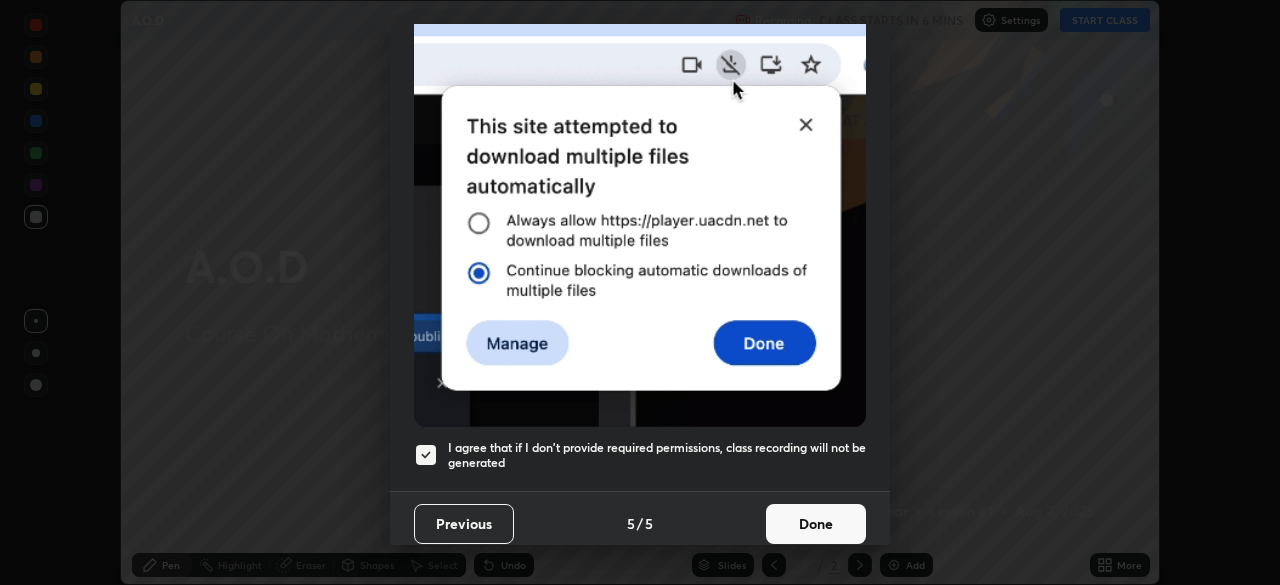 click on "Done" at bounding box center (816, 524) 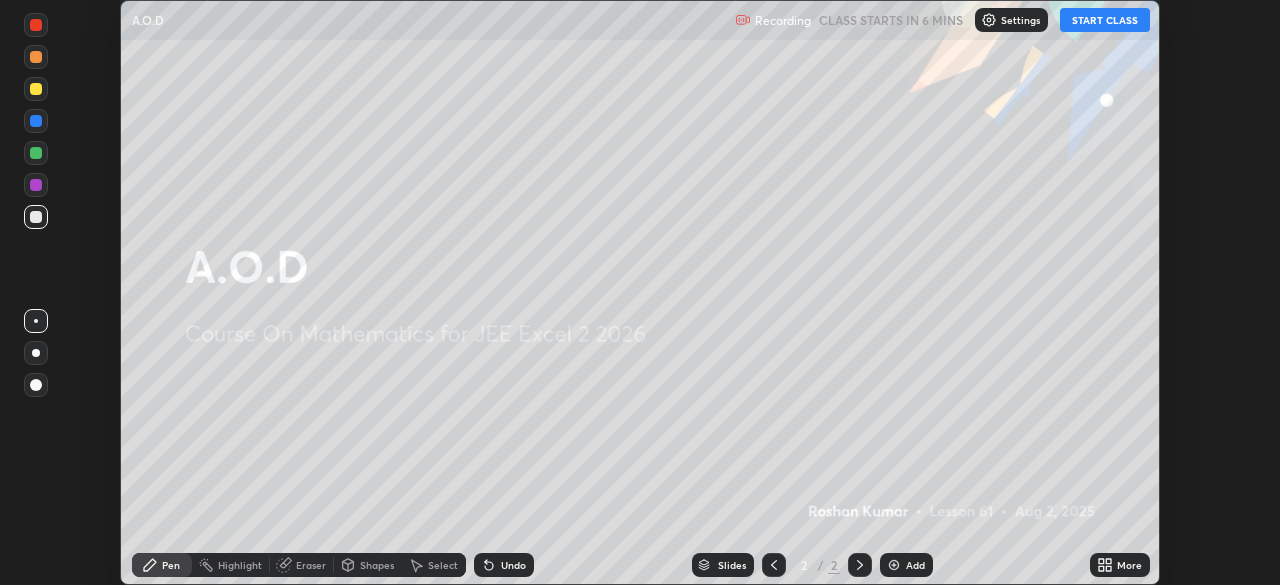 click on "START CLASS" at bounding box center [1105, 20] 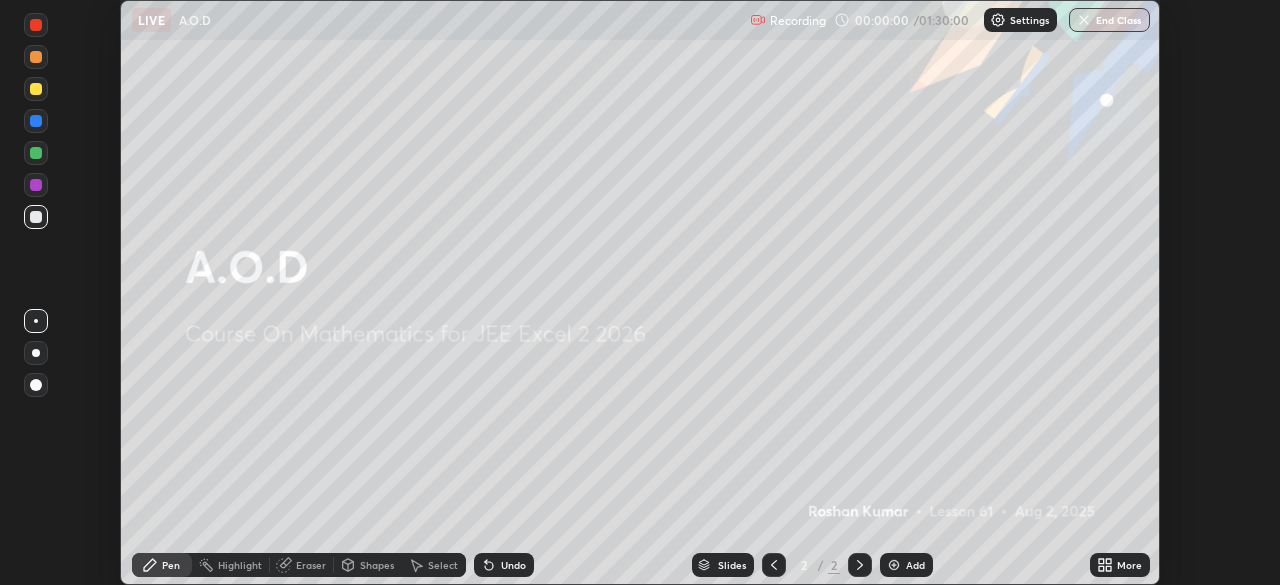 click 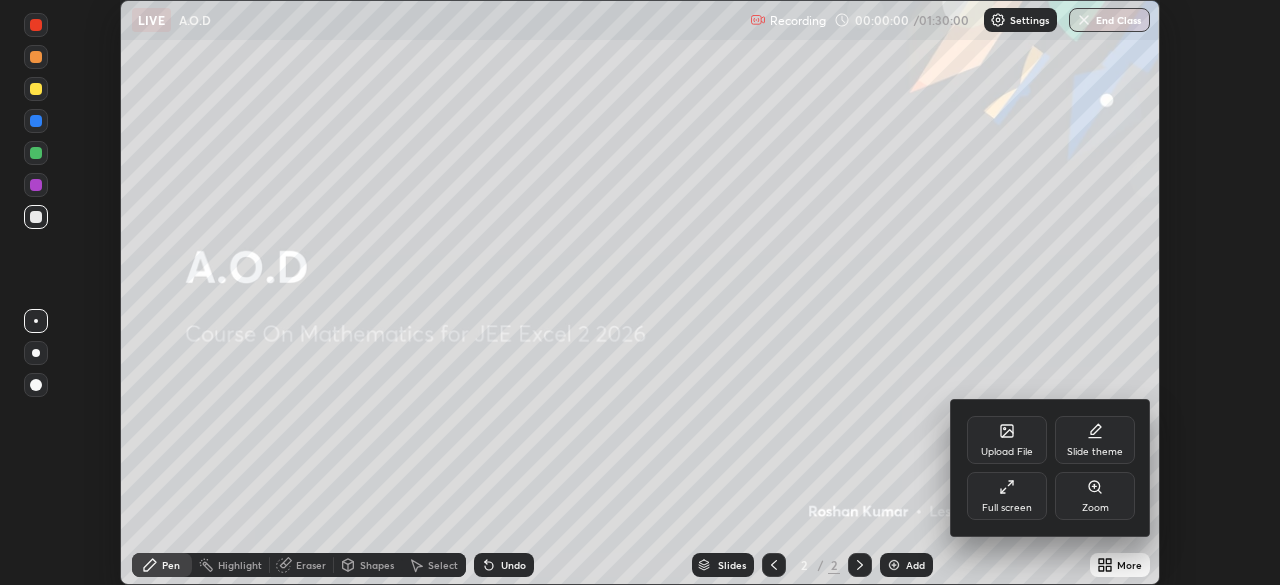 click 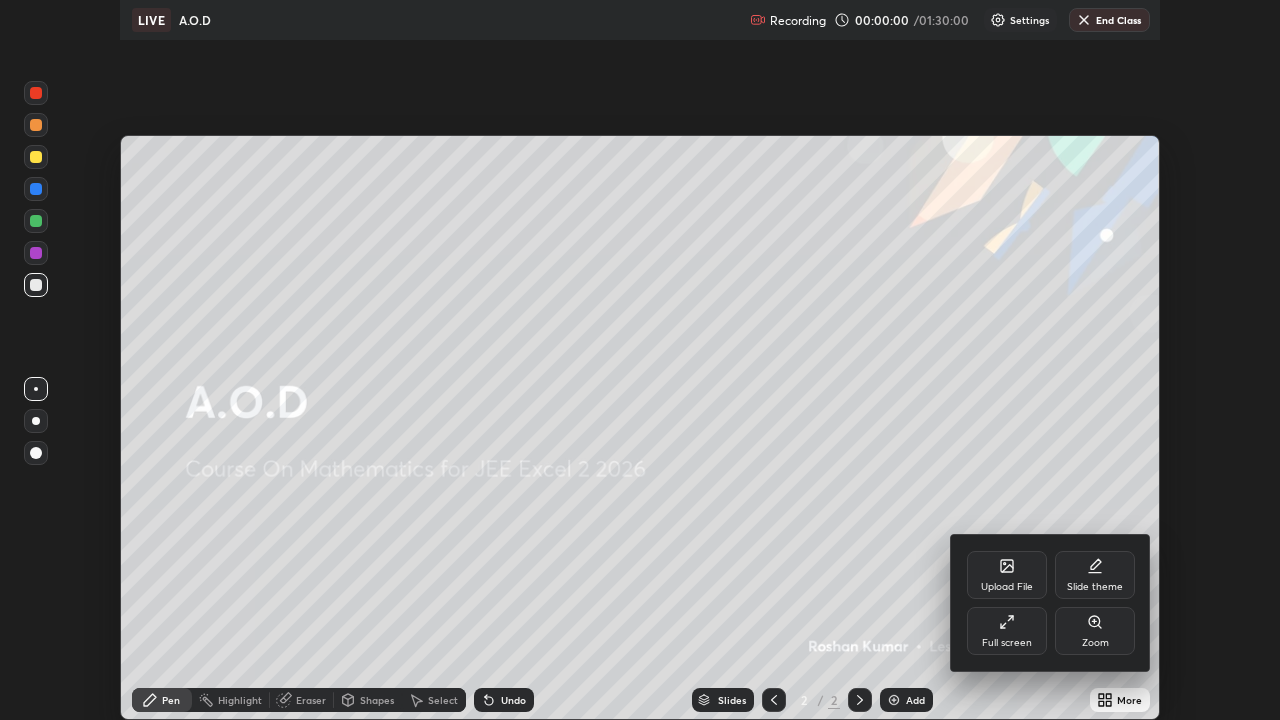 scroll, scrollTop: 99280, scrollLeft: 98720, axis: both 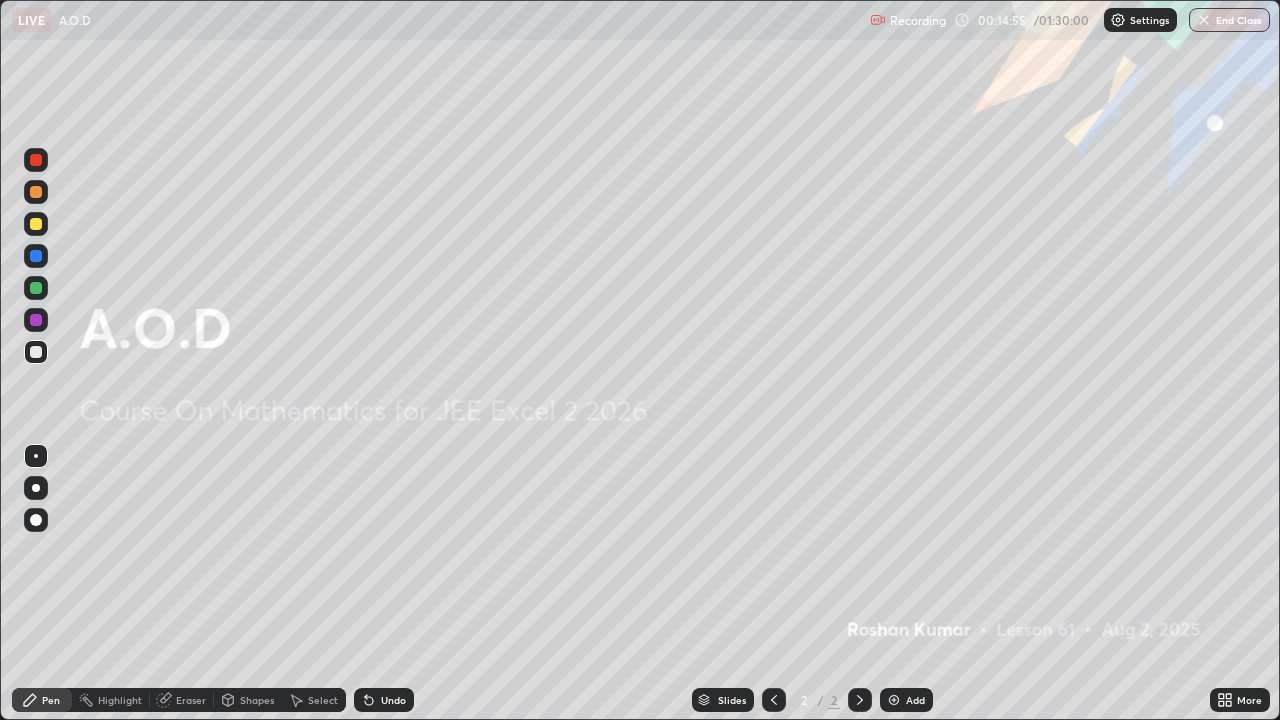 click at bounding box center (894, 700) 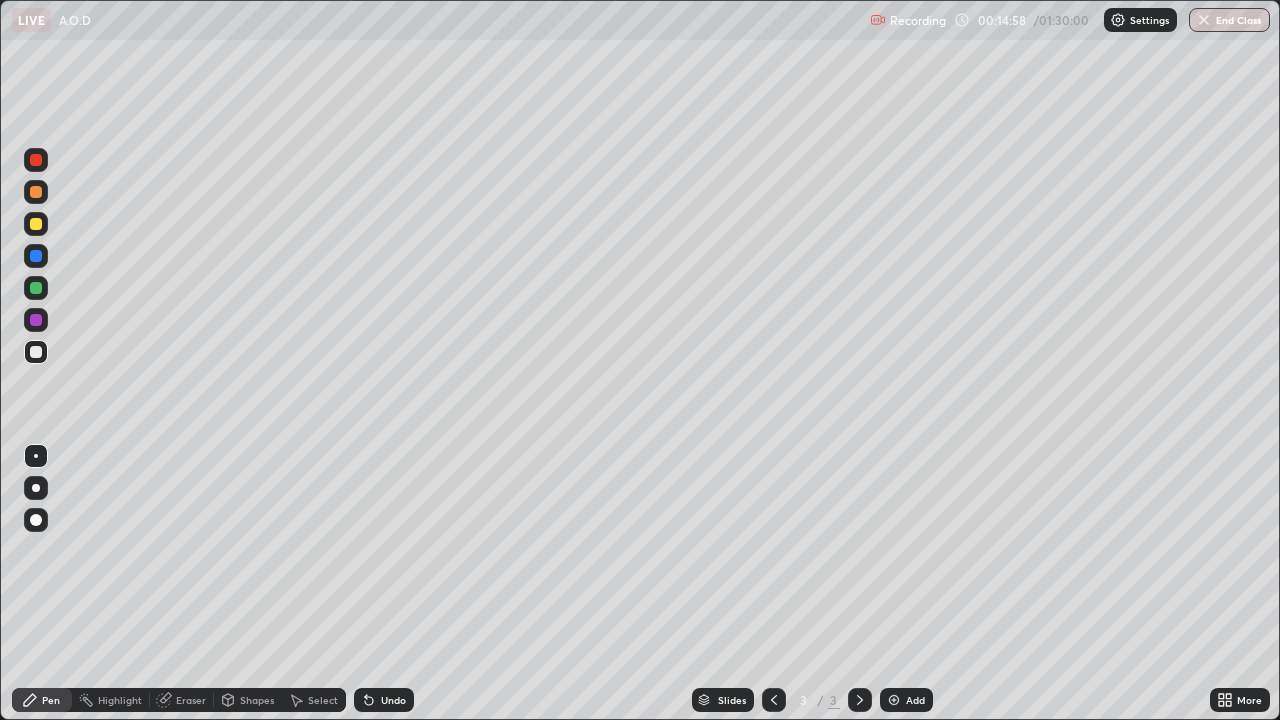 click at bounding box center (36, 520) 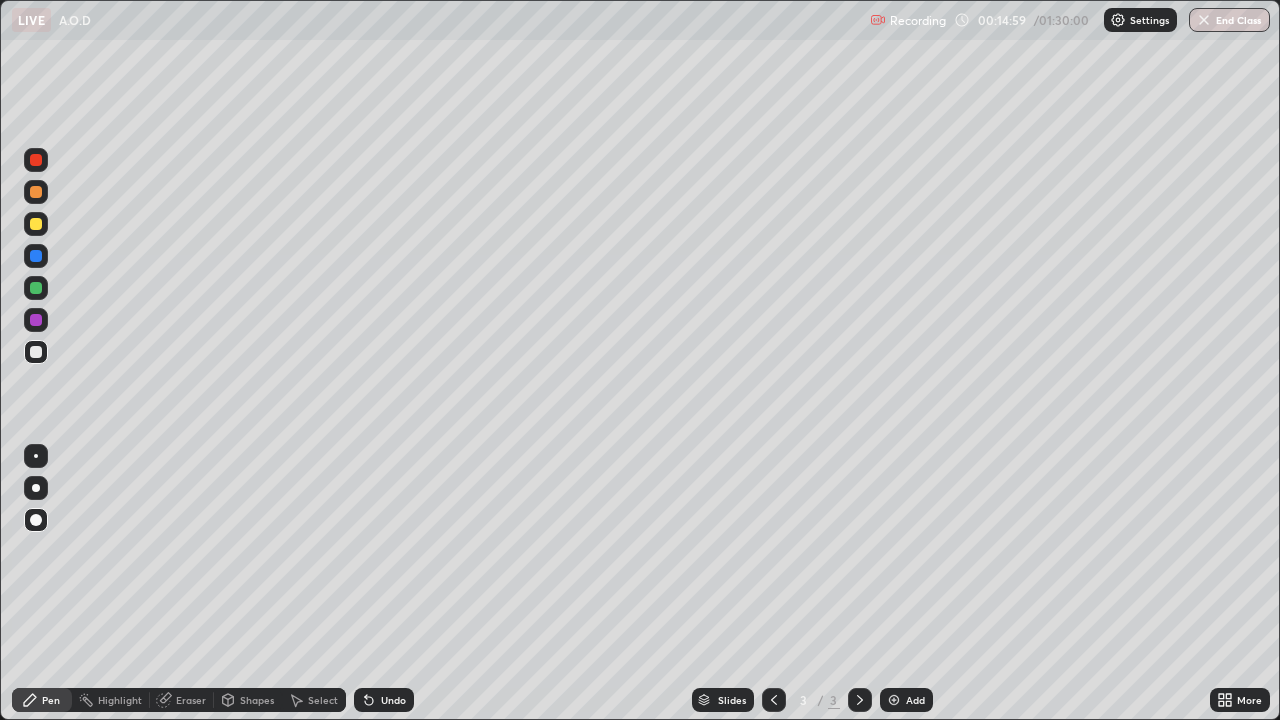 click at bounding box center (36, 224) 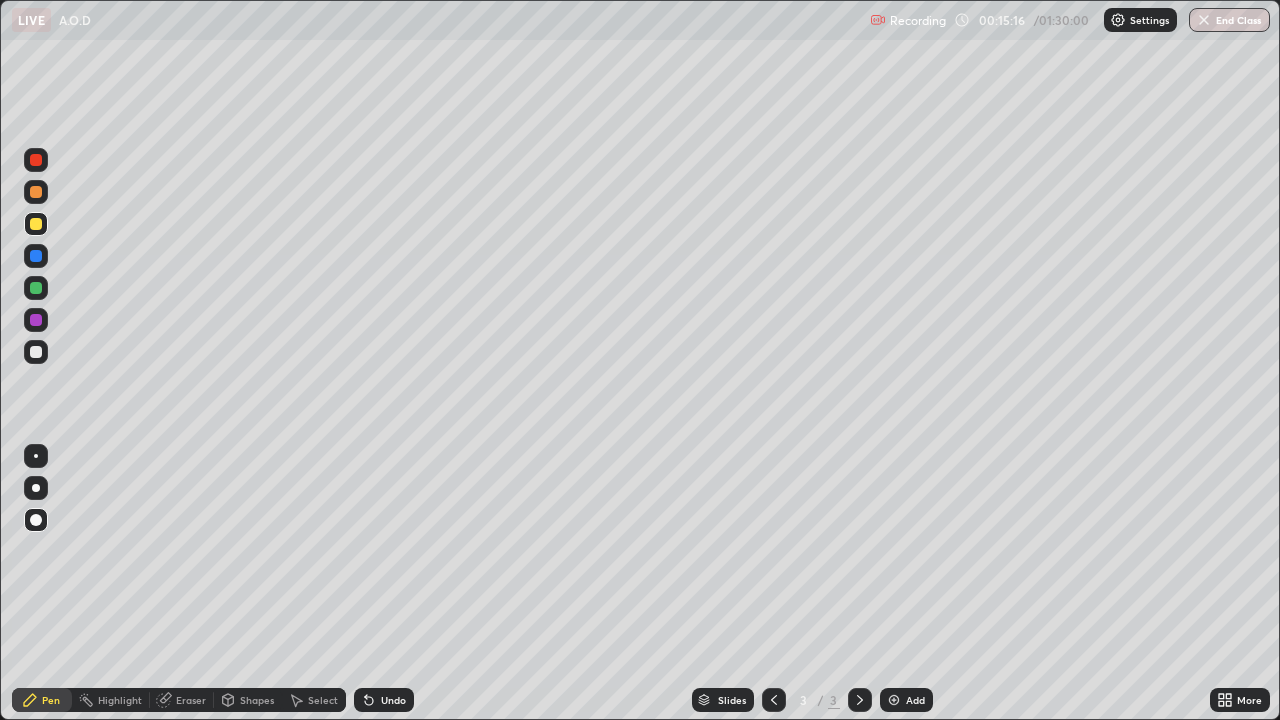 click at bounding box center [36, 256] 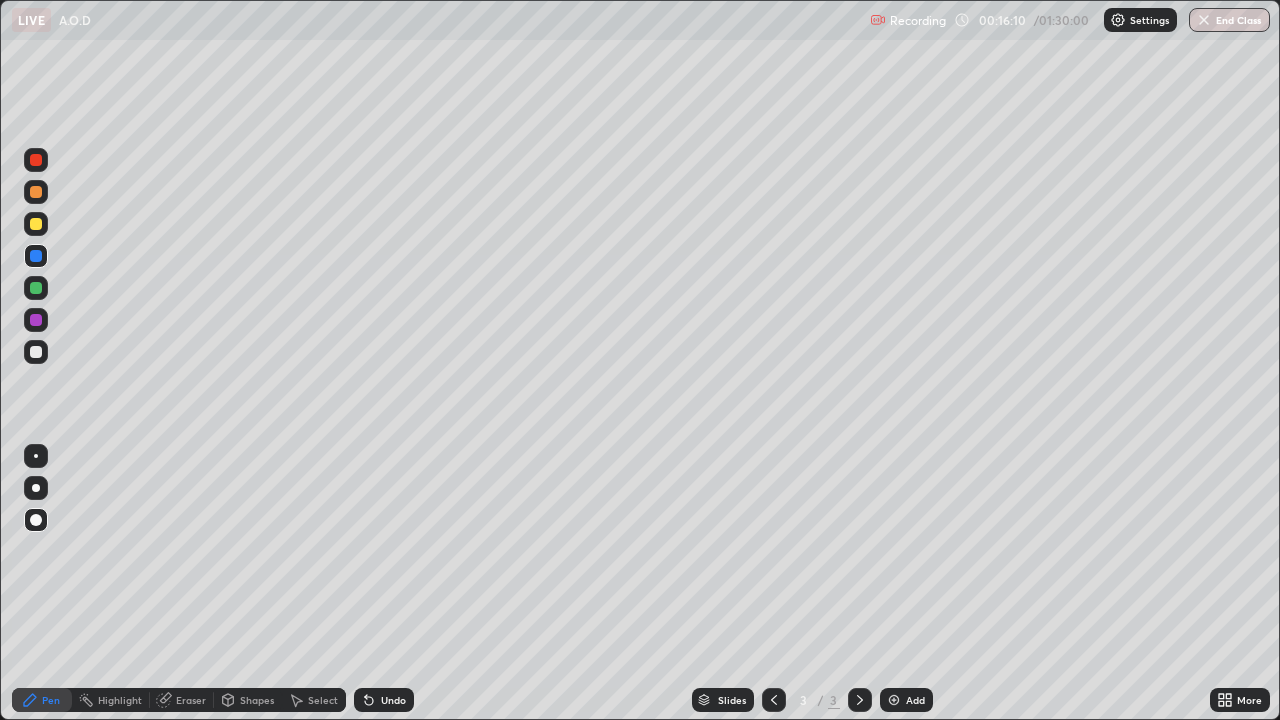 click at bounding box center (36, 288) 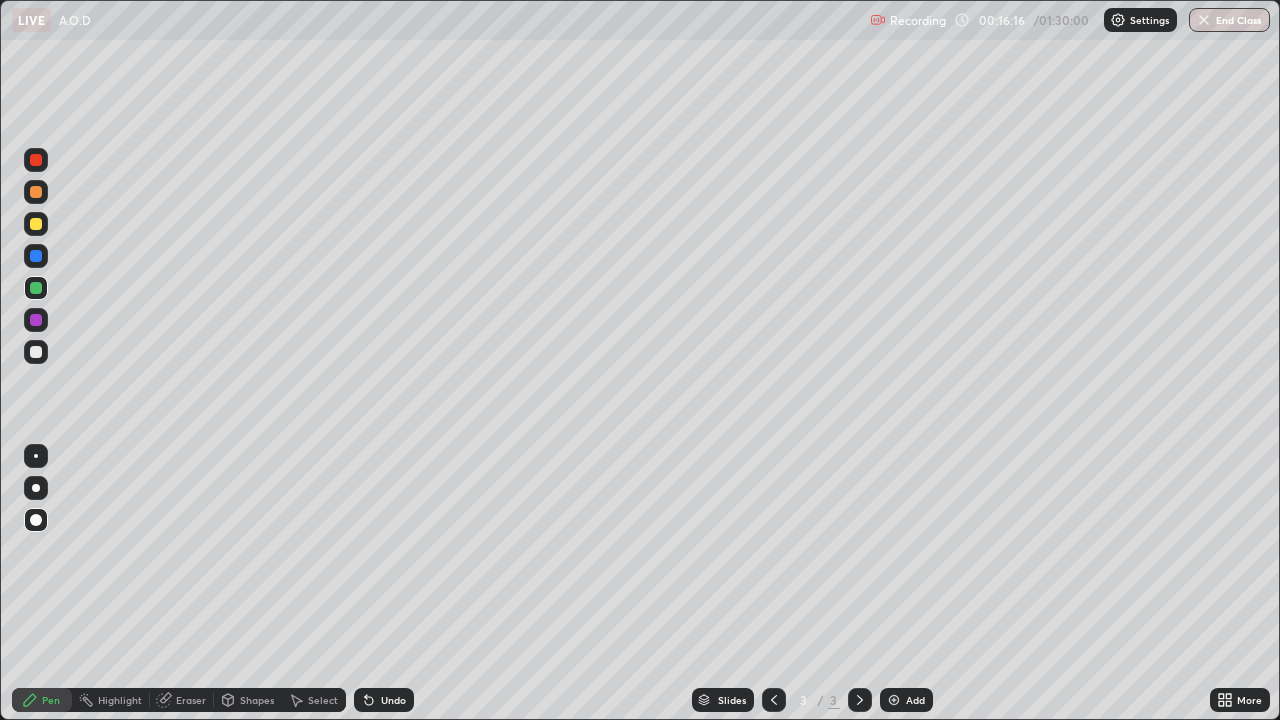 click at bounding box center (894, 700) 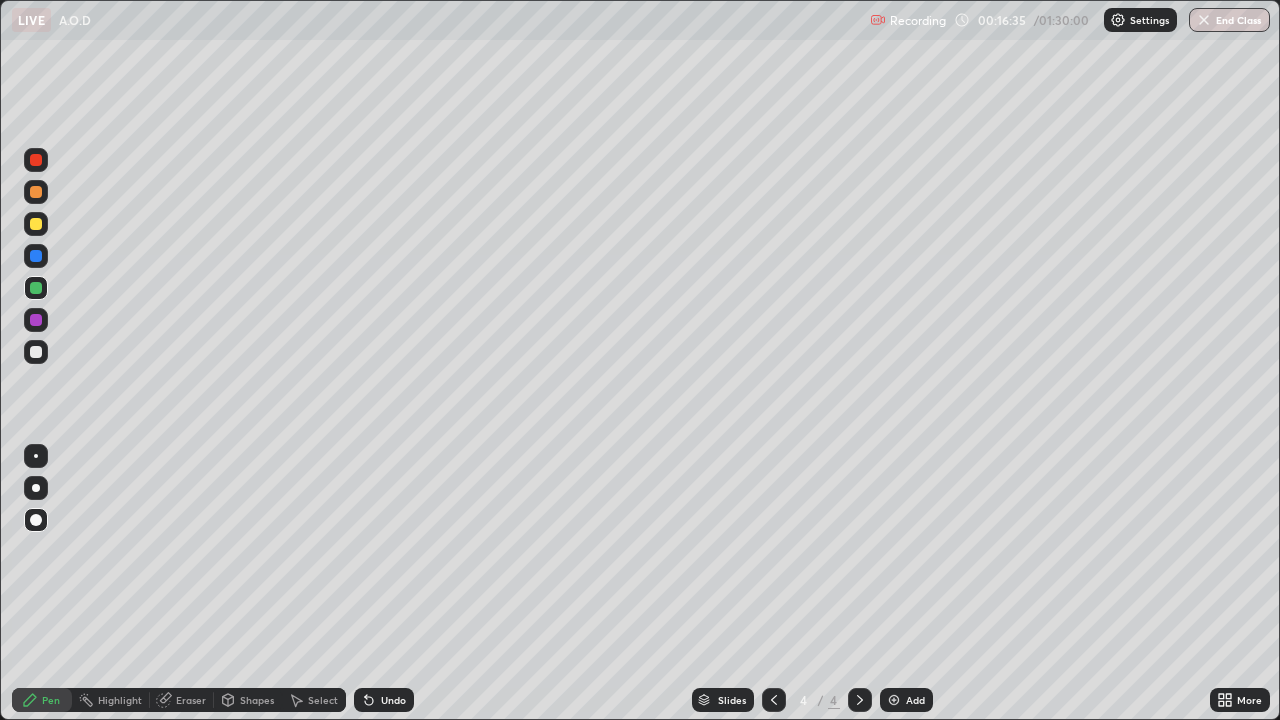click at bounding box center [36, 352] 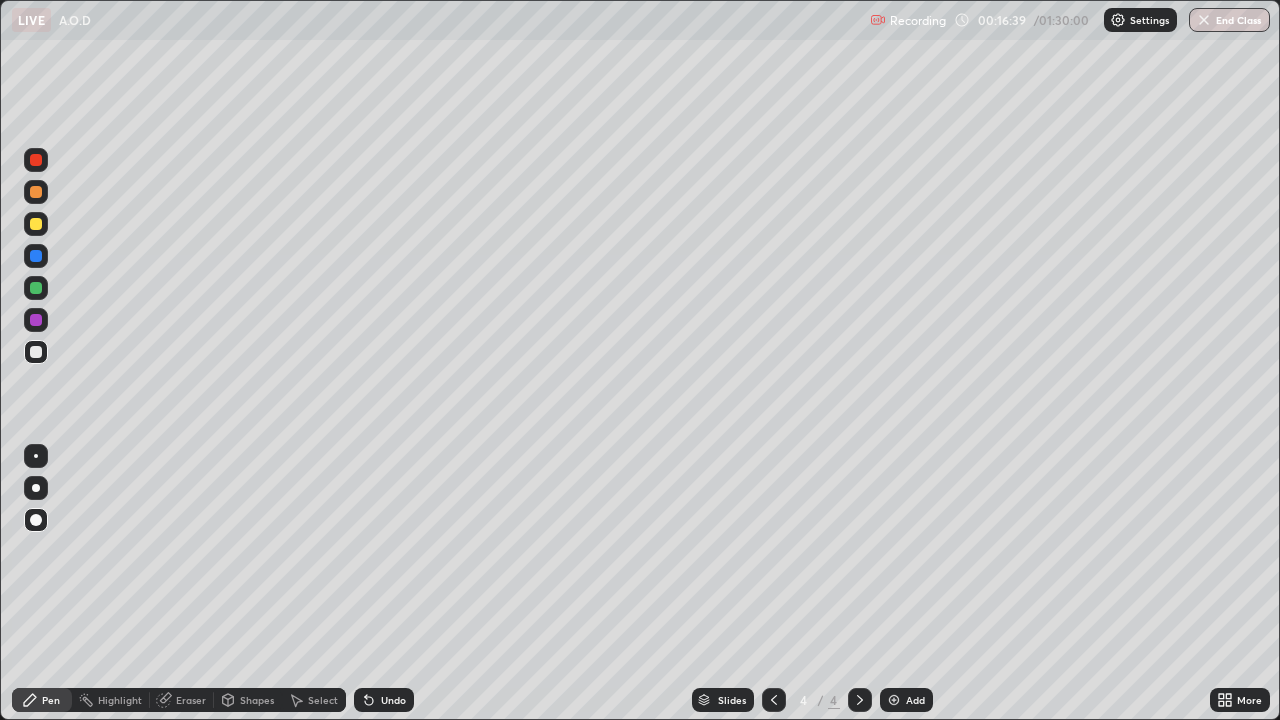 click at bounding box center (36, 288) 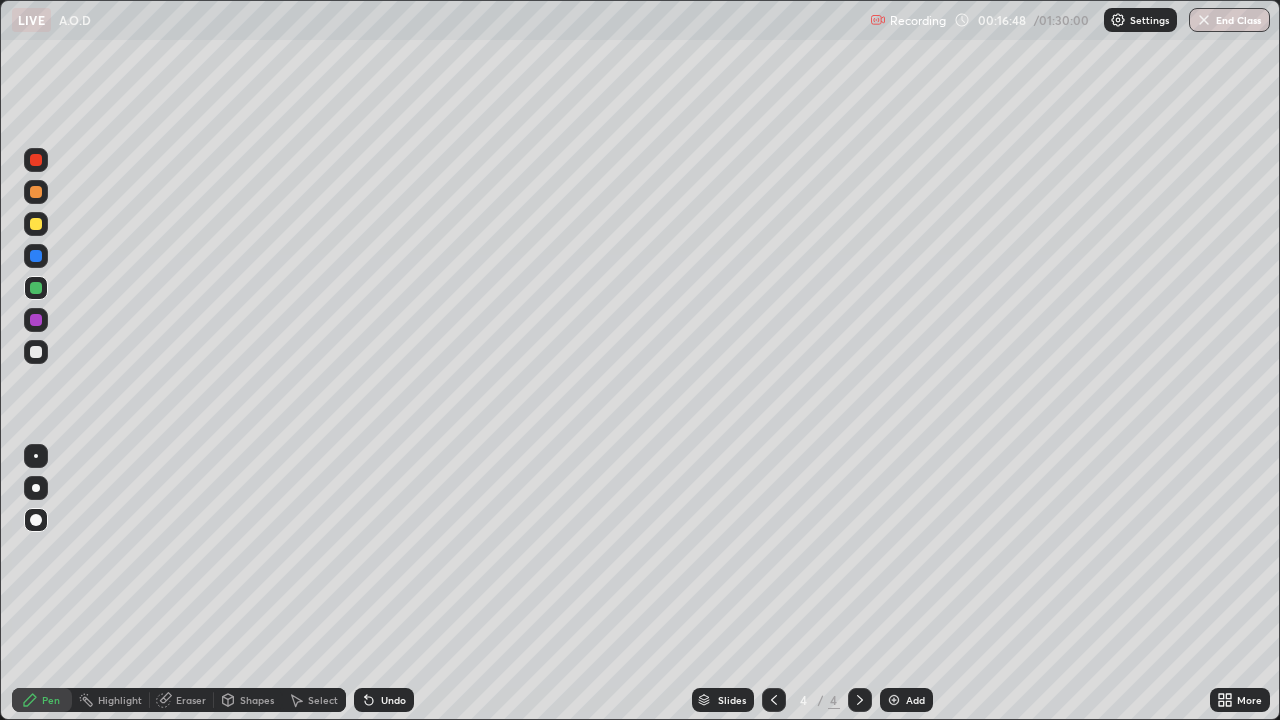 click at bounding box center (36, 224) 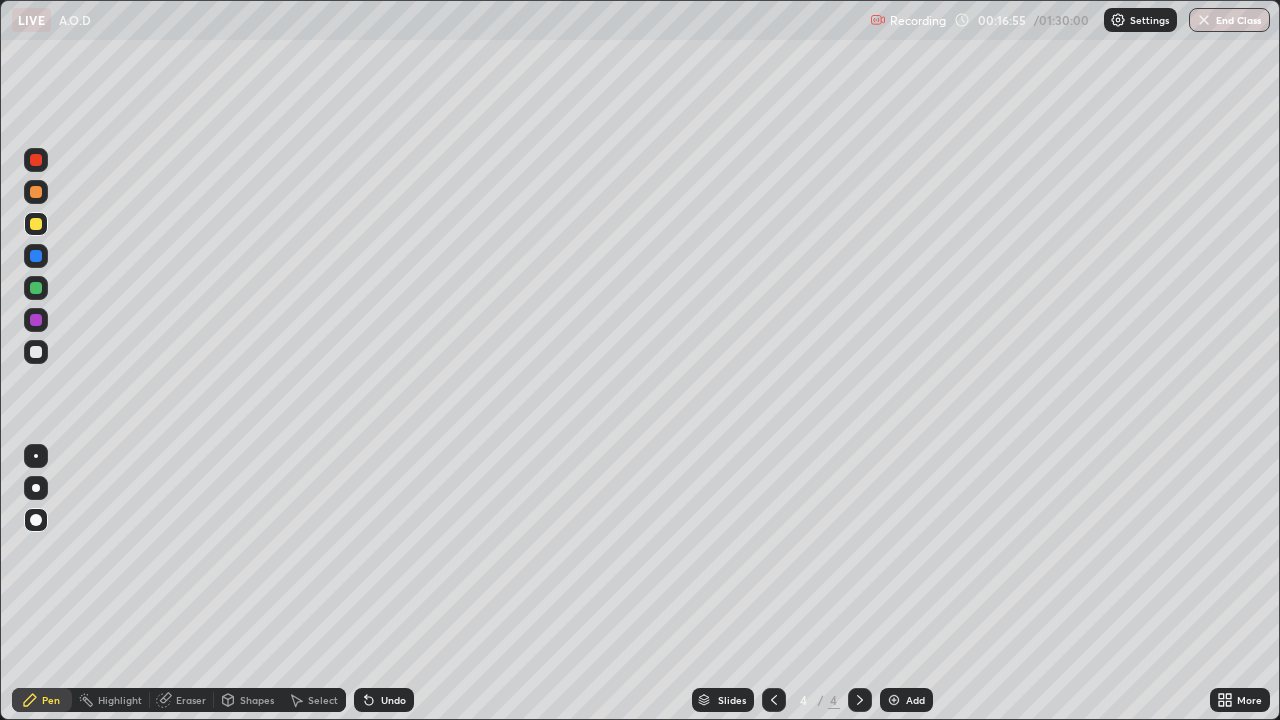 click at bounding box center [36, 320] 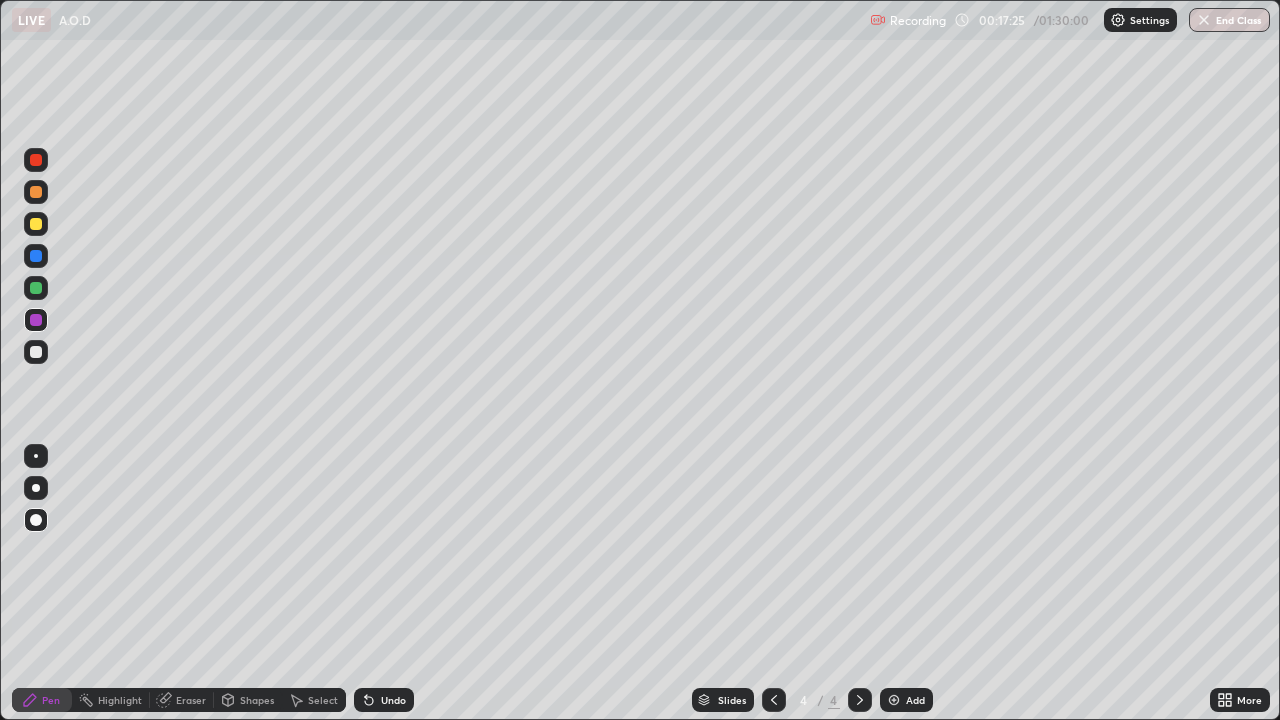 click at bounding box center (36, 256) 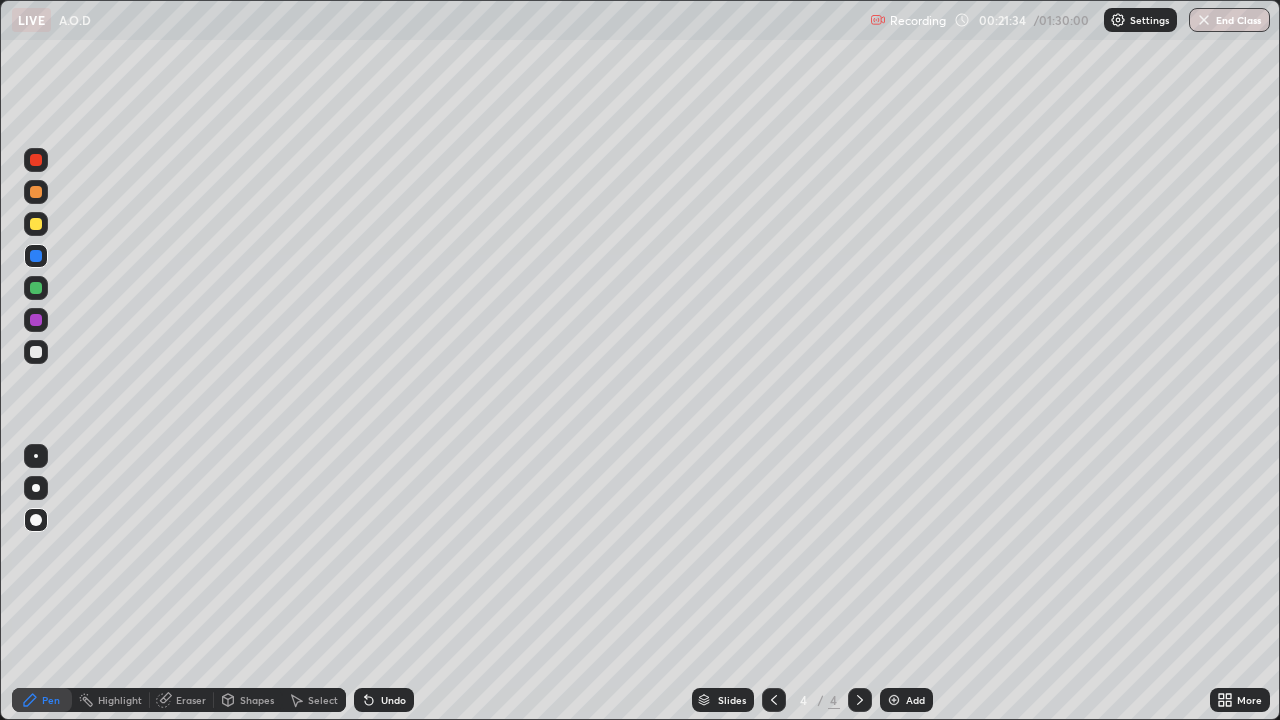 click at bounding box center [894, 700] 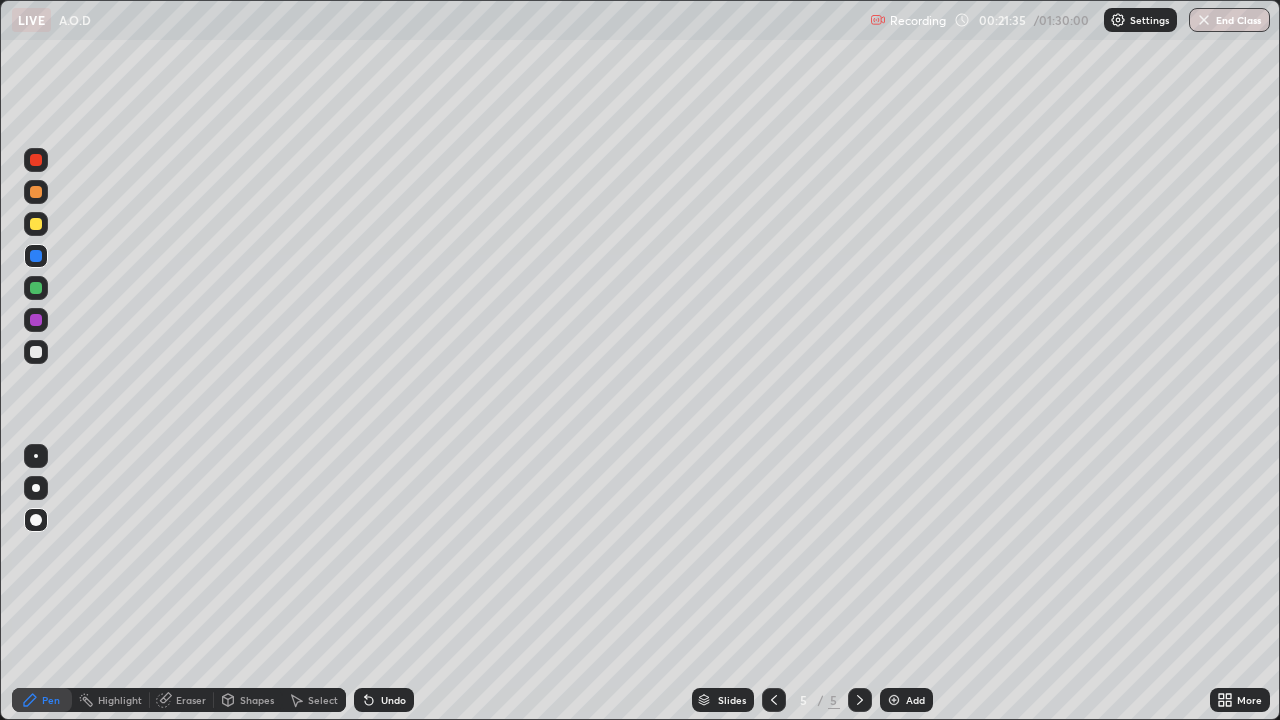 click at bounding box center [36, 224] 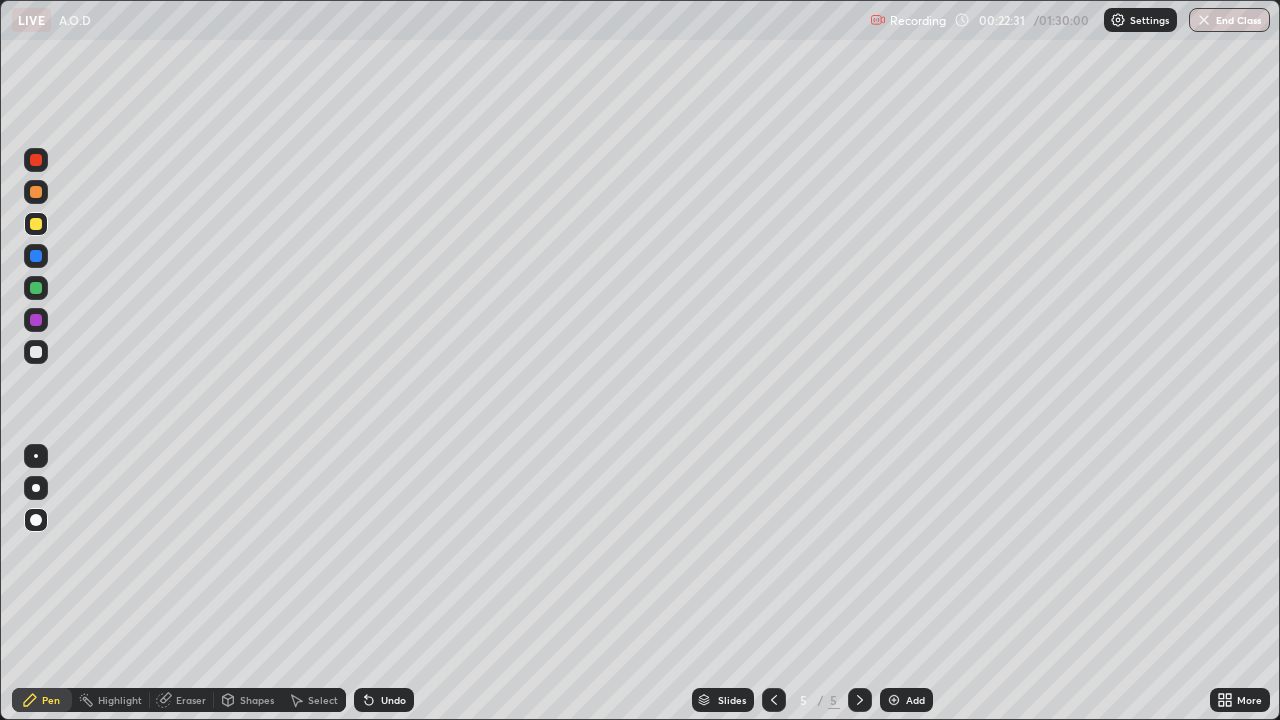 click at bounding box center [36, 288] 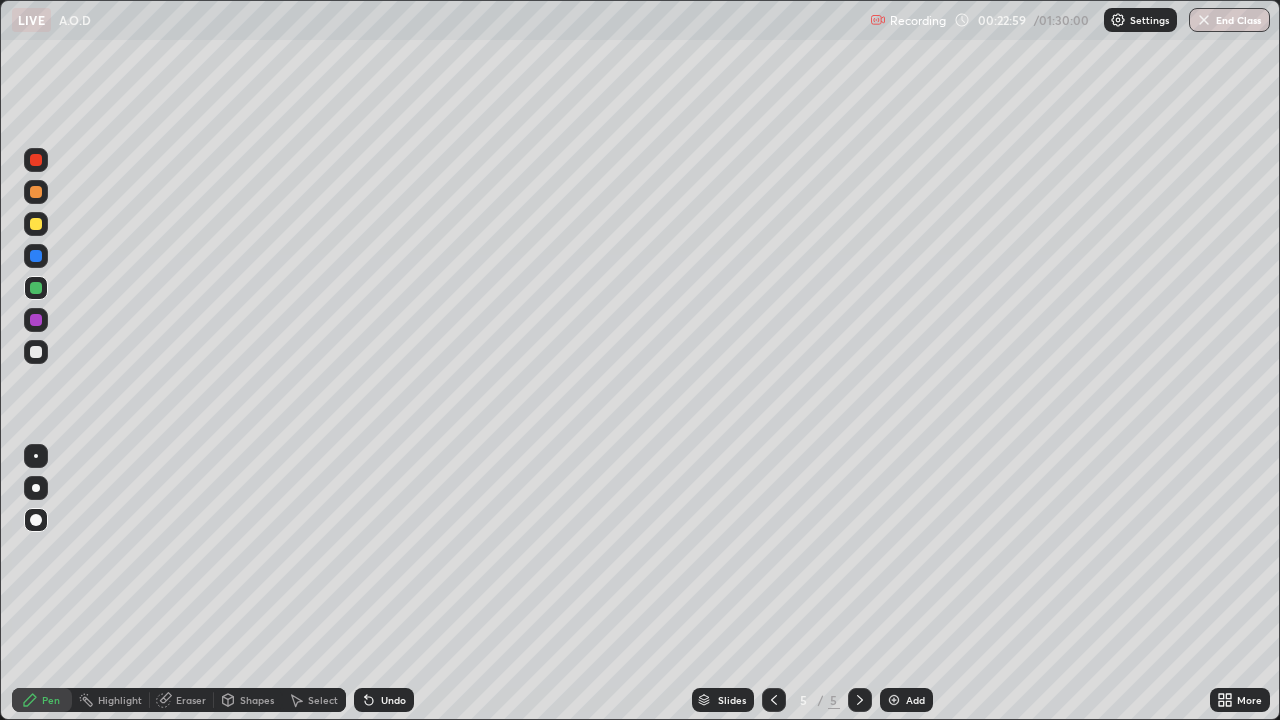 click at bounding box center (36, 320) 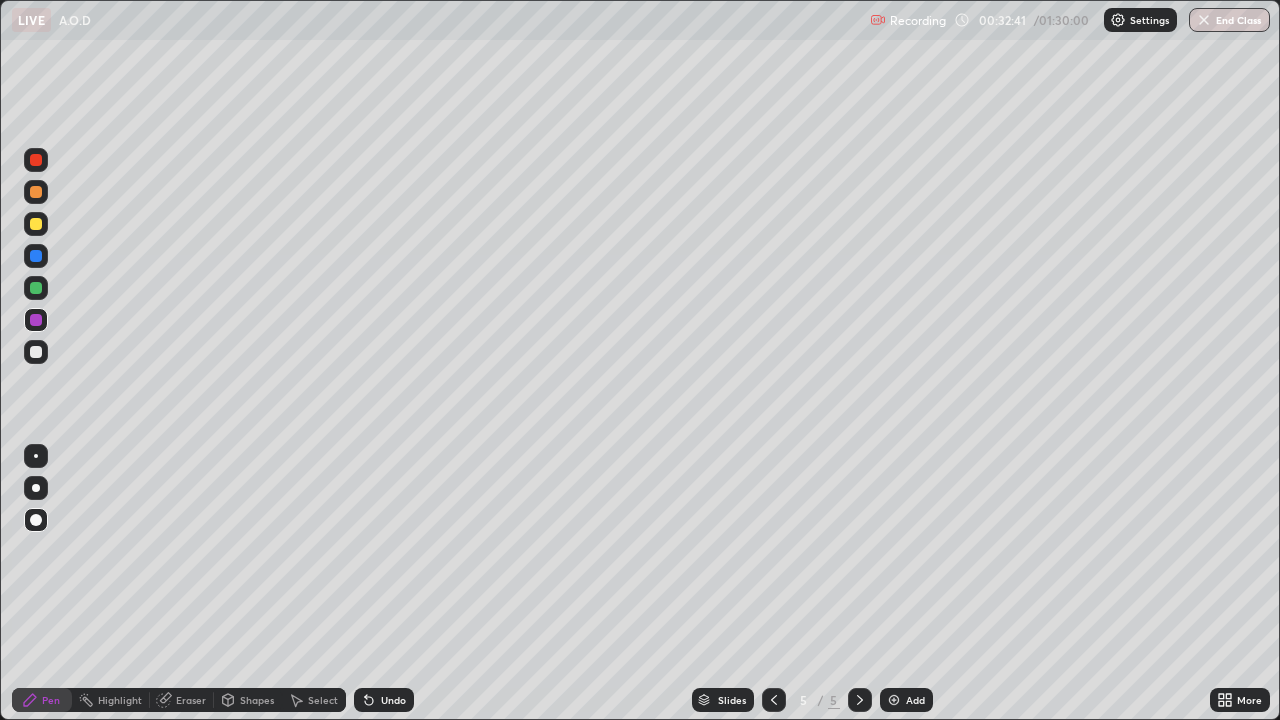 click at bounding box center [36, 352] 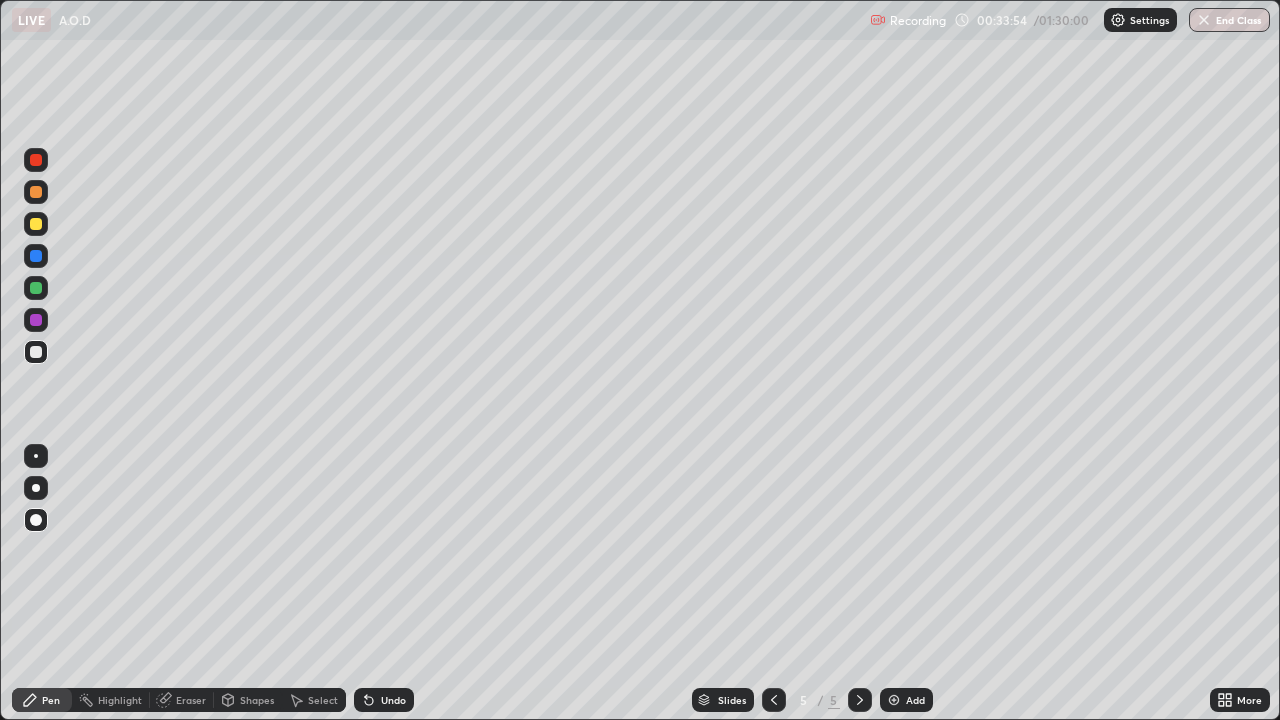 click at bounding box center [36, 256] 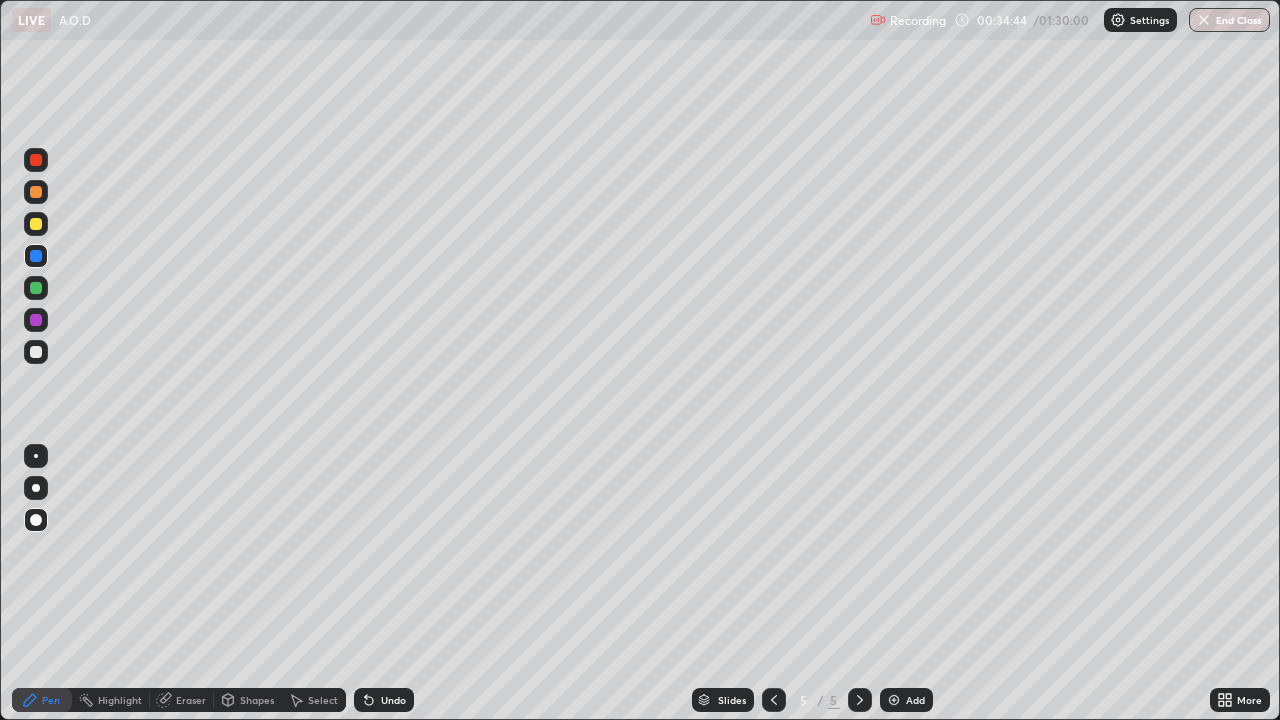 click at bounding box center [36, 224] 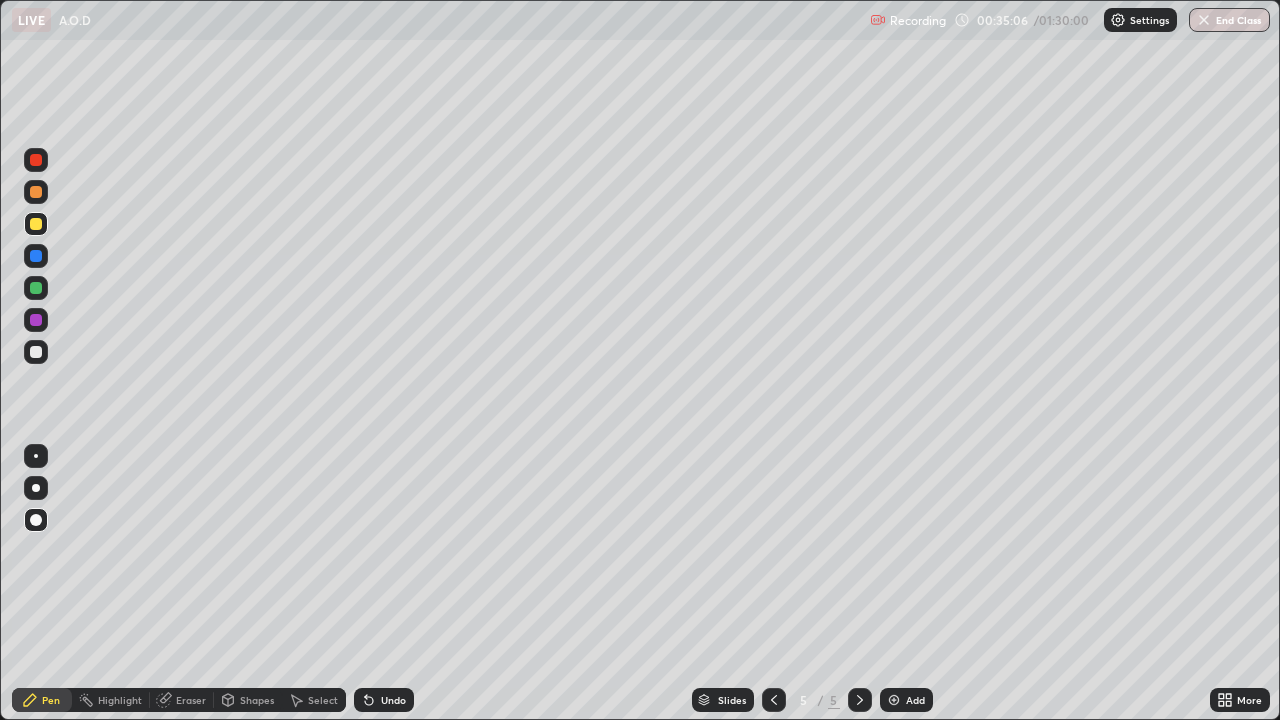 click at bounding box center [894, 700] 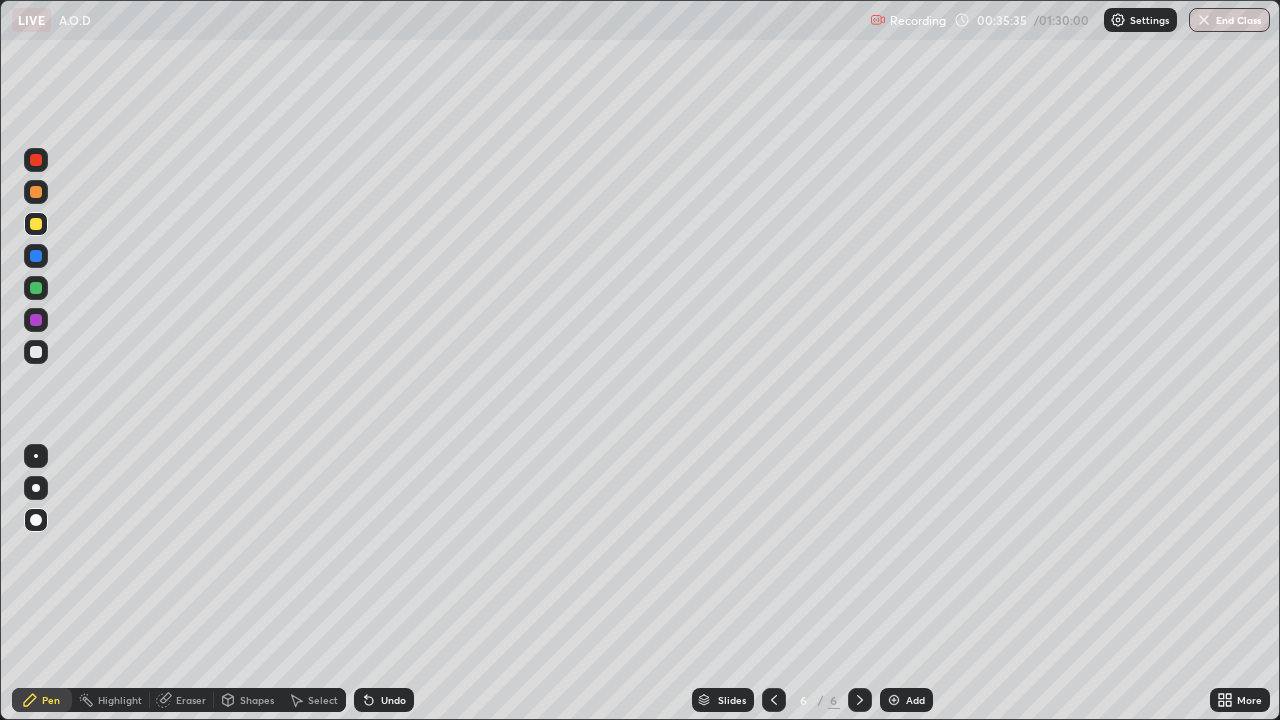 click at bounding box center (36, 288) 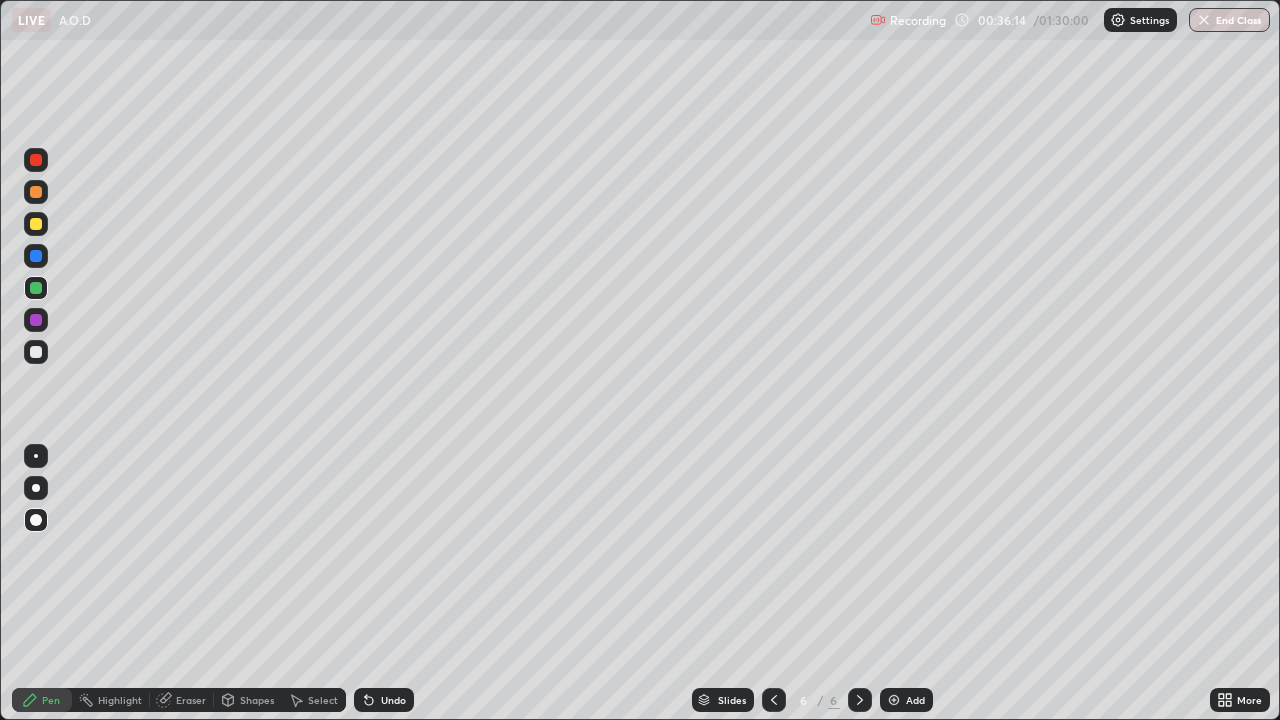 click at bounding box center (36, 320) 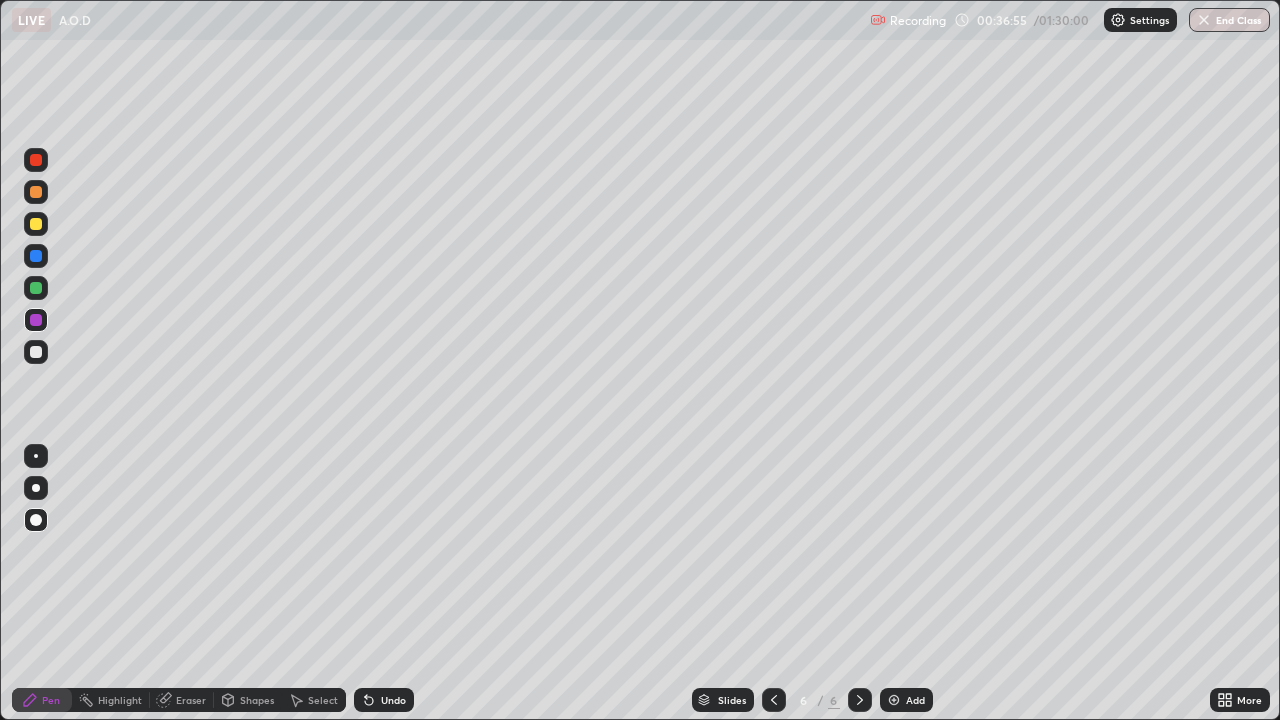 click at bounding box center (36, 352) 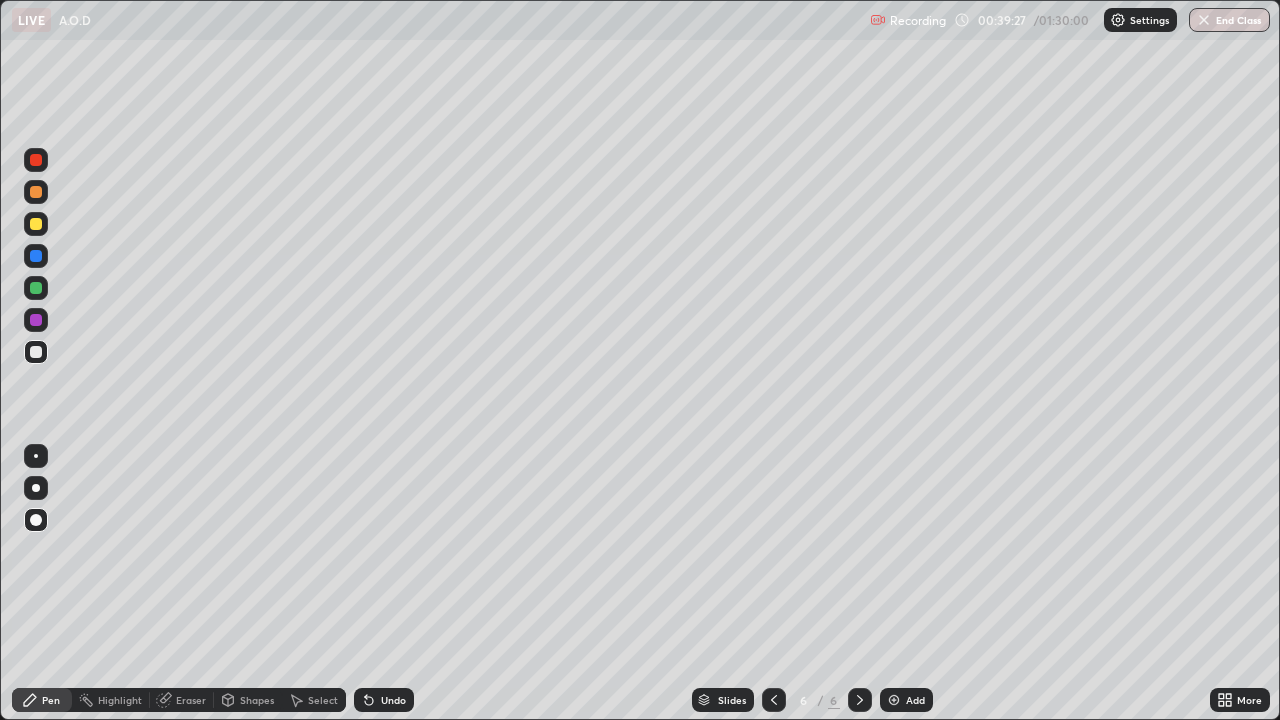 click at bounding box center [894, 700] 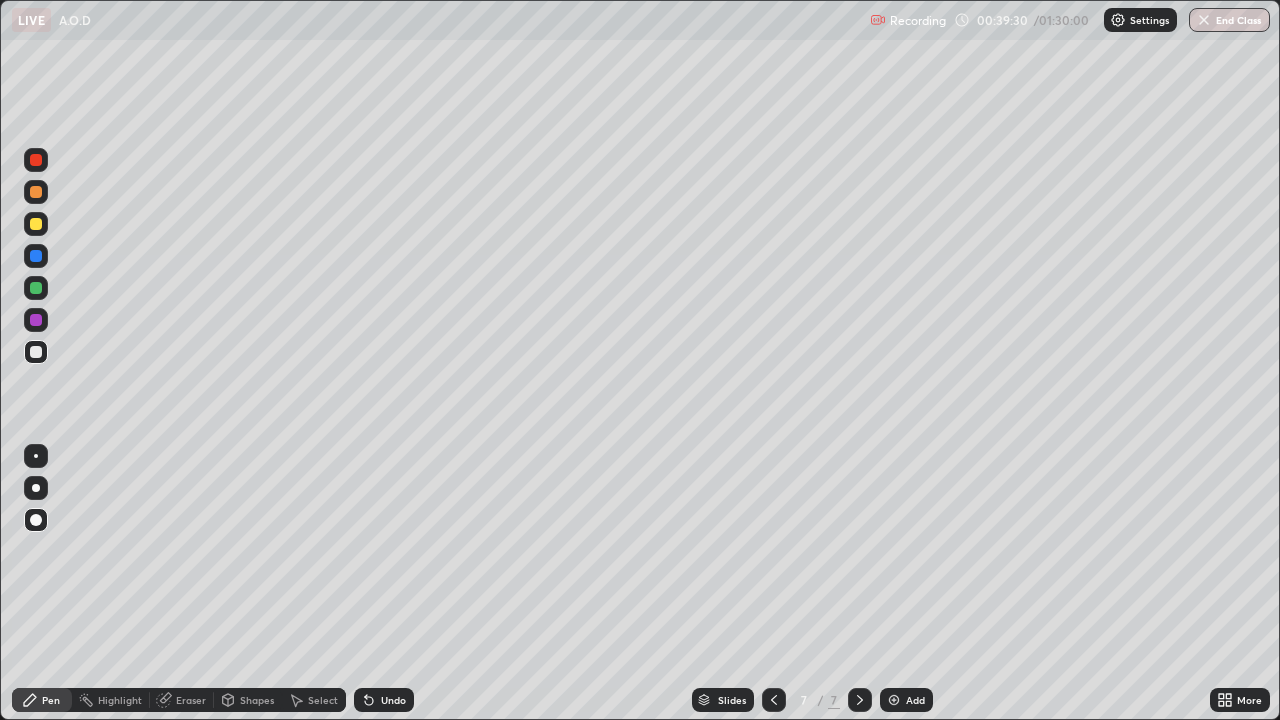 click at bounding box center [36, 224] 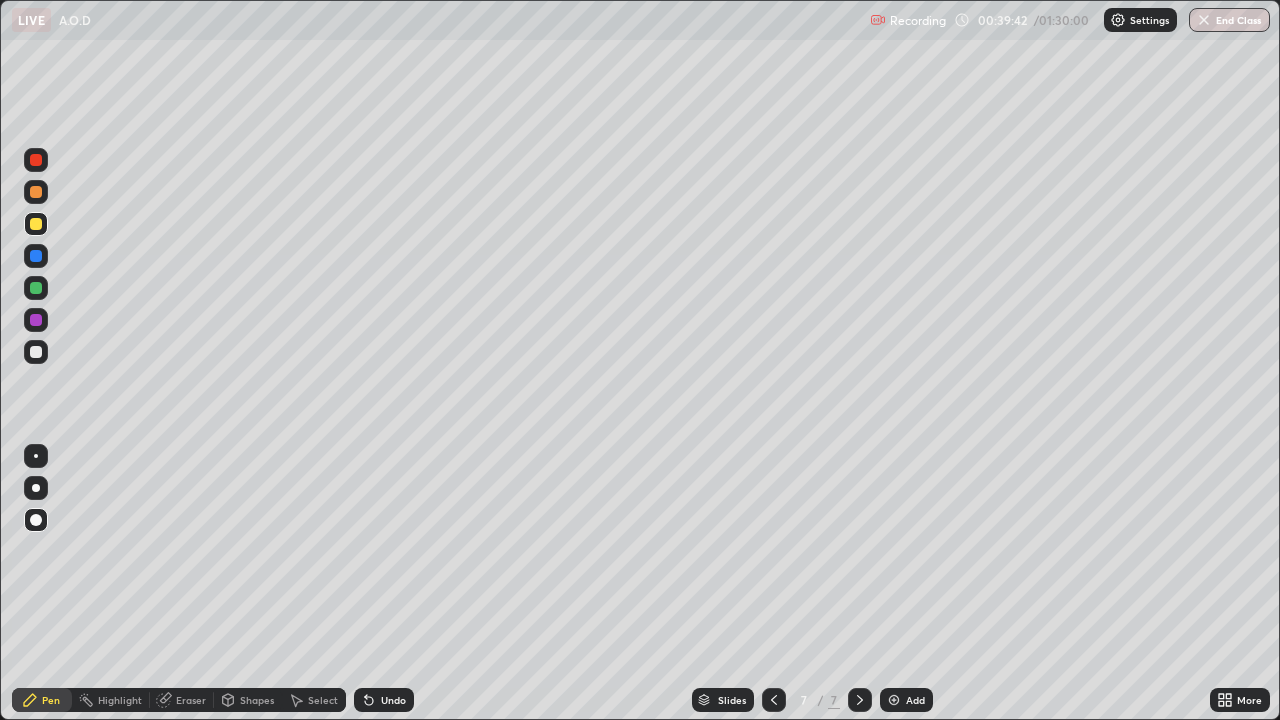 click at bounding box center [36, 256] 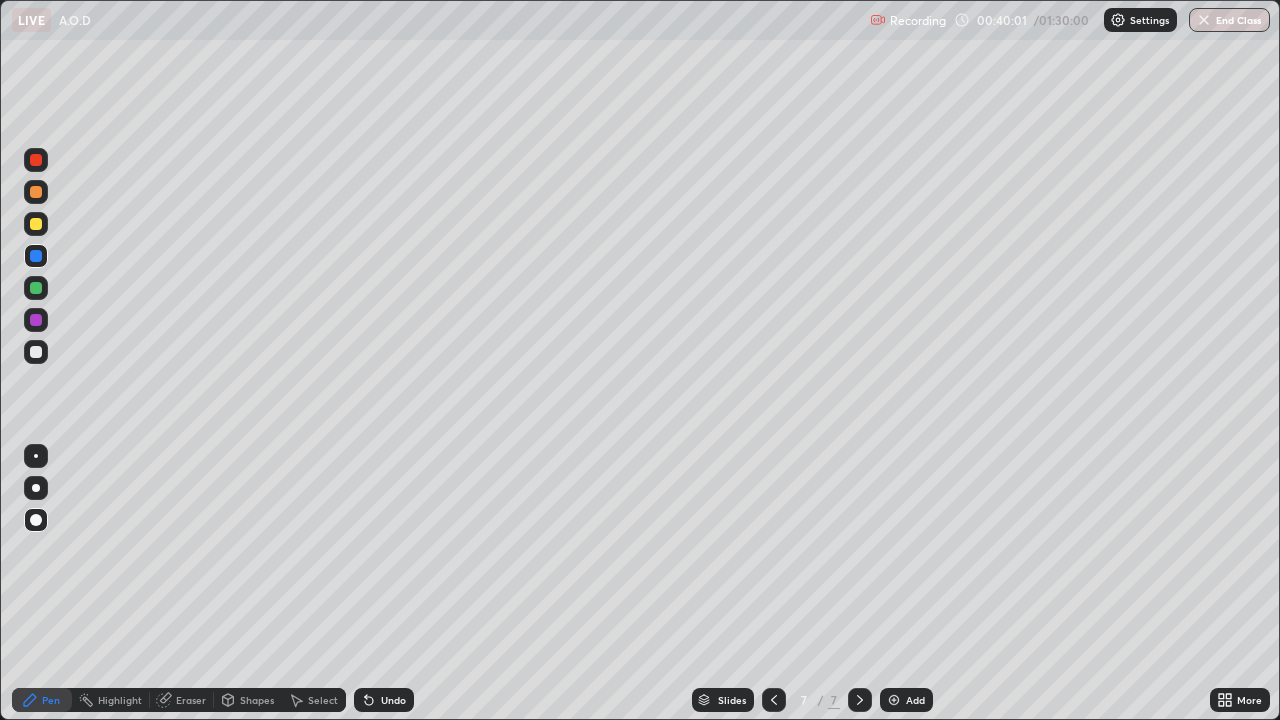 click at bounding box center [36, 320] 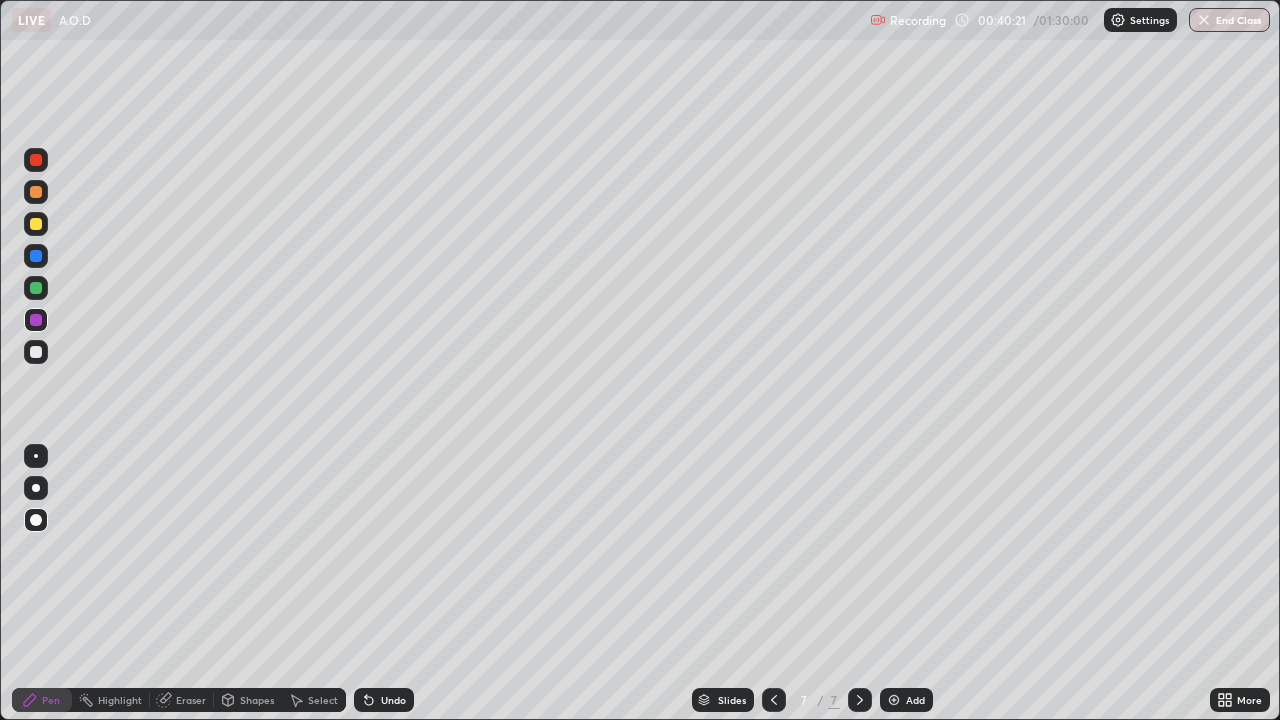 click at bounding box center (36, 352) 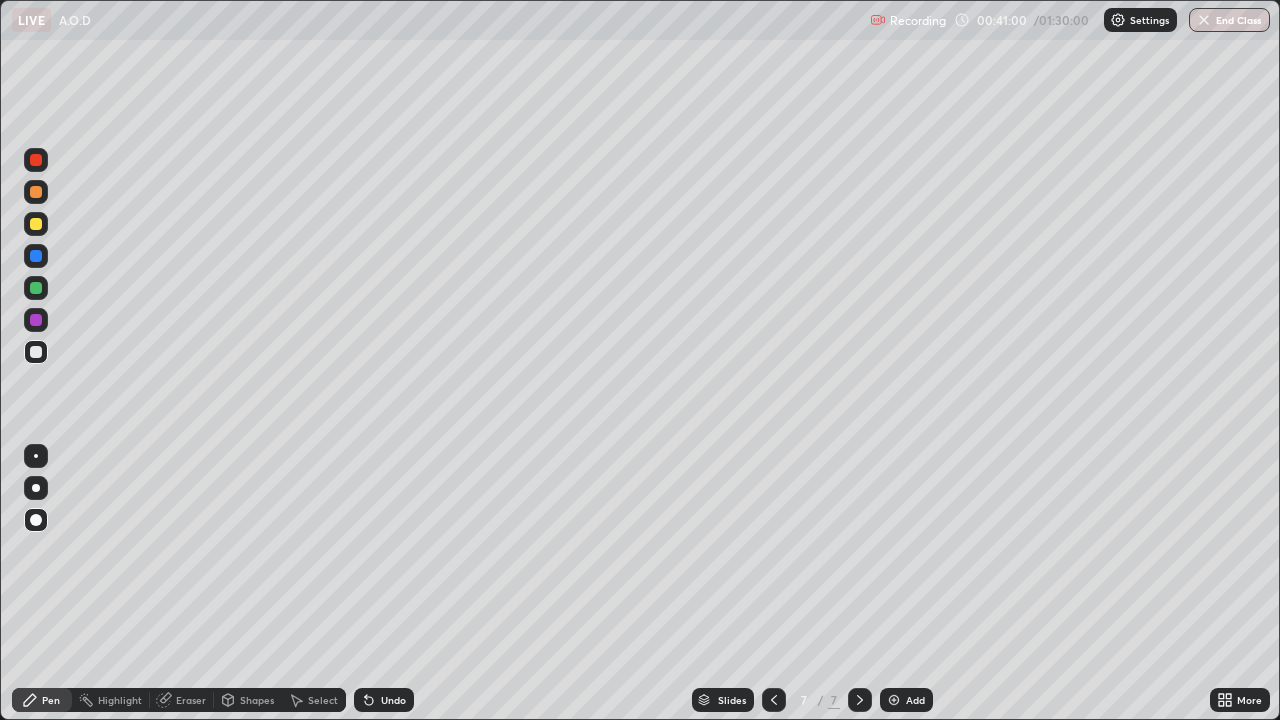 click at bounding box center [36, 288] 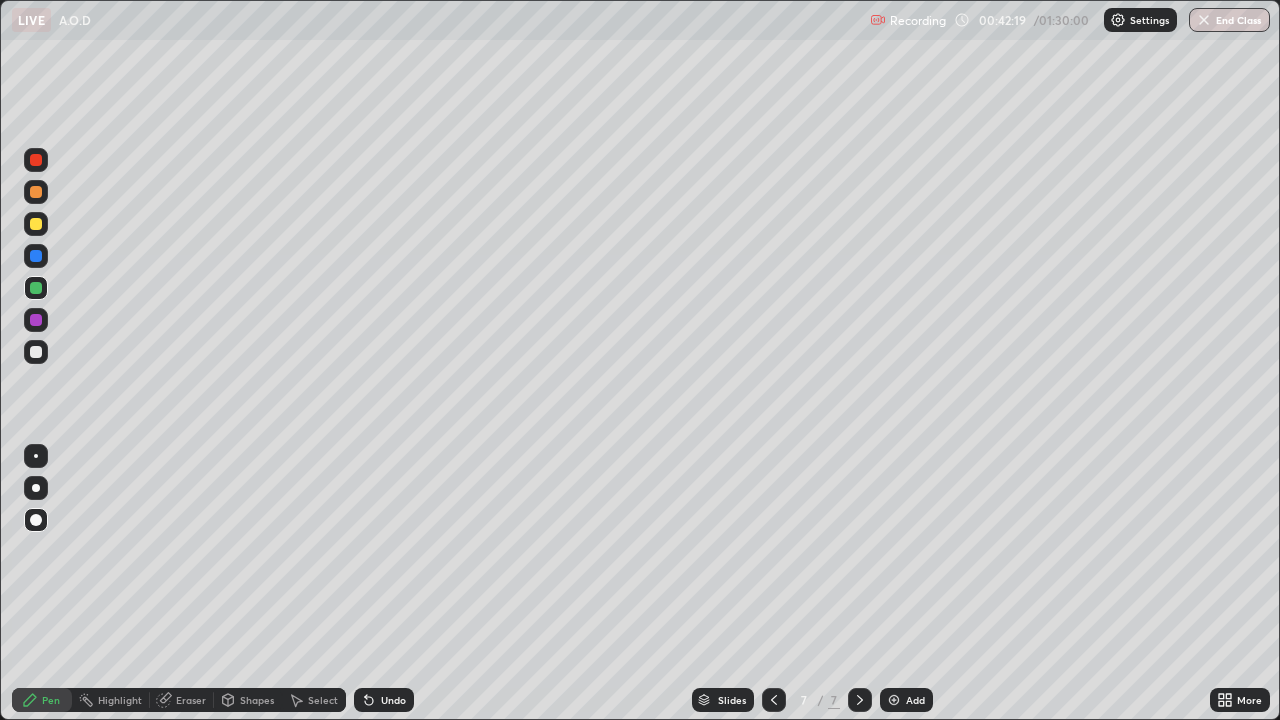 click at bounding box center [36, 256] 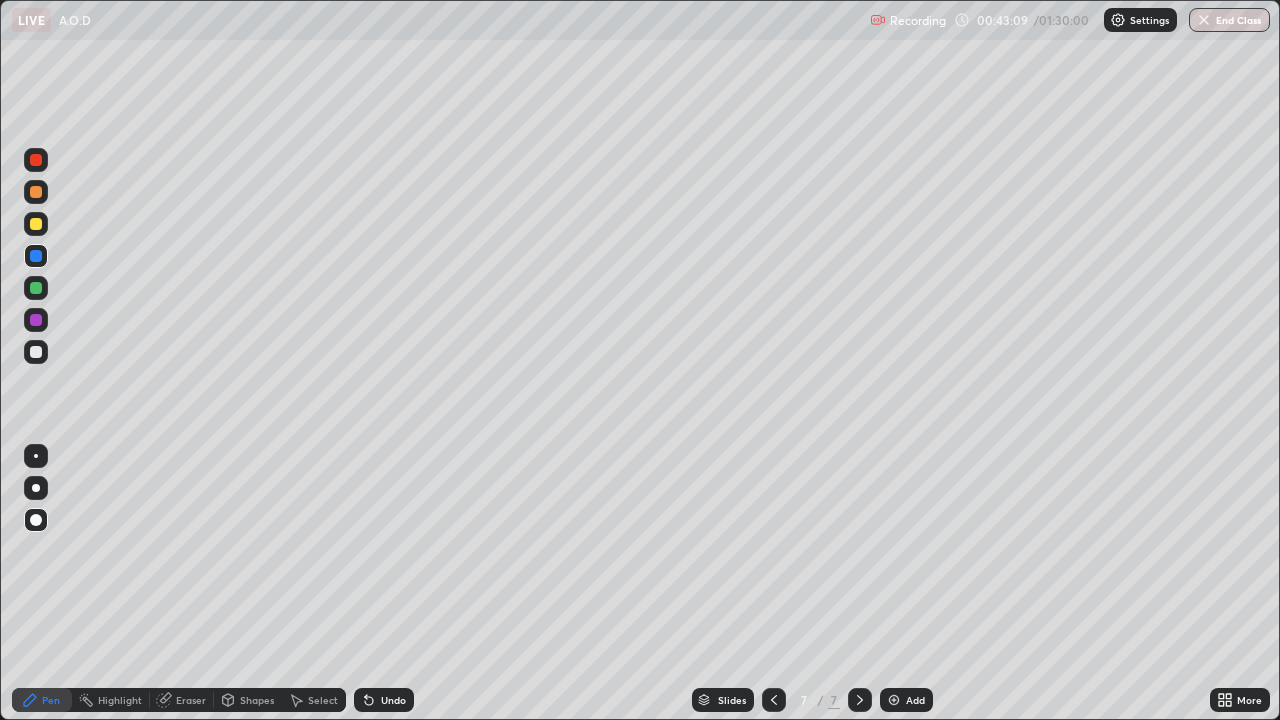 click at bounding box center [36, 352] 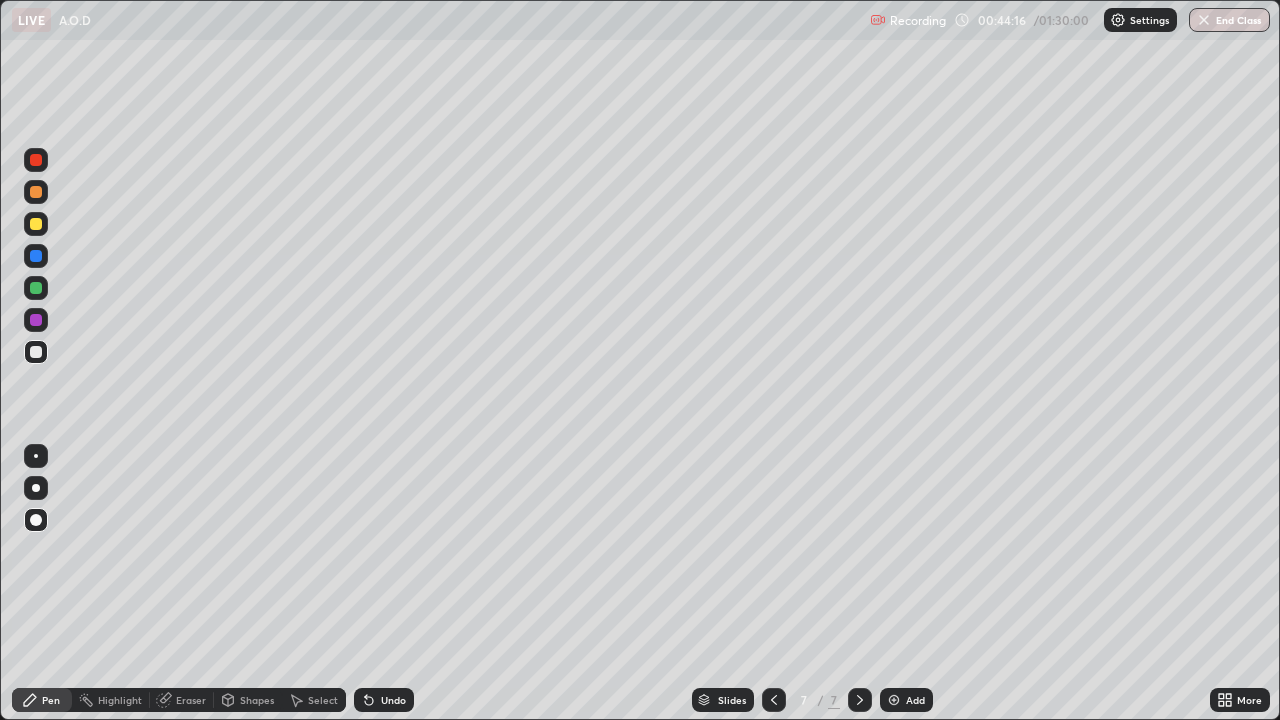 click at bounding box center [36, 352] 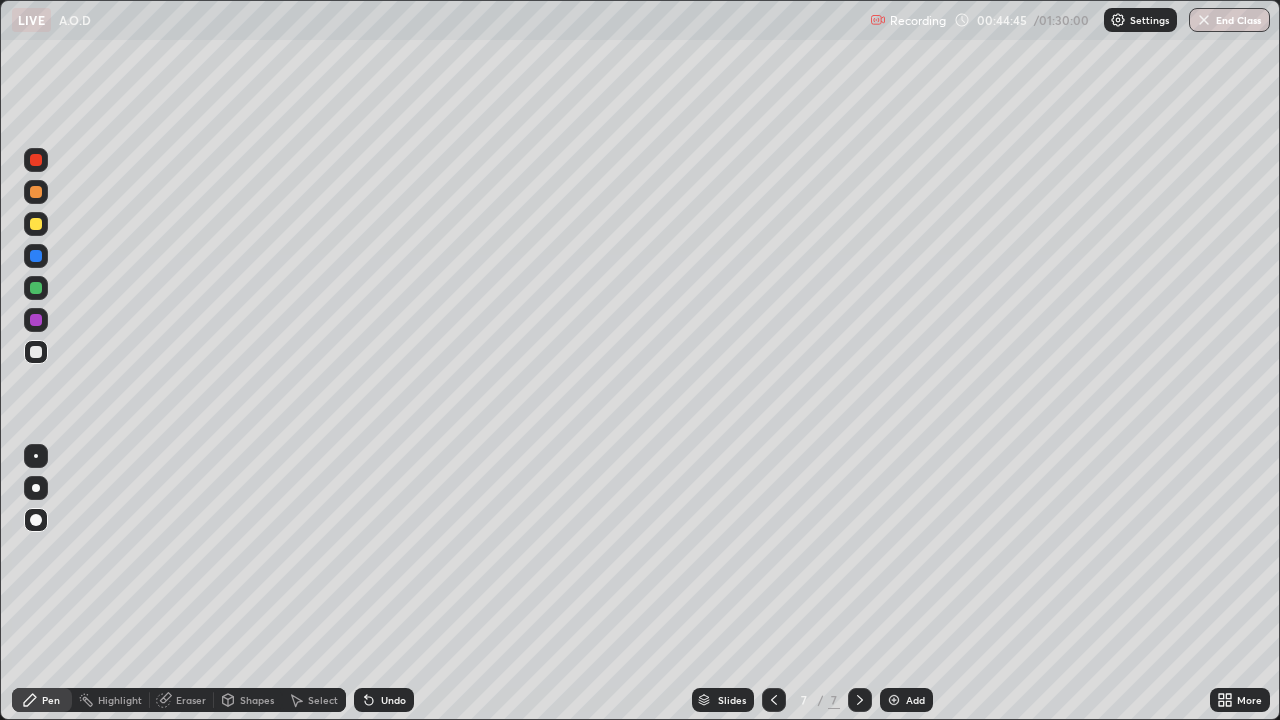 click at bounding box center [894, 700] 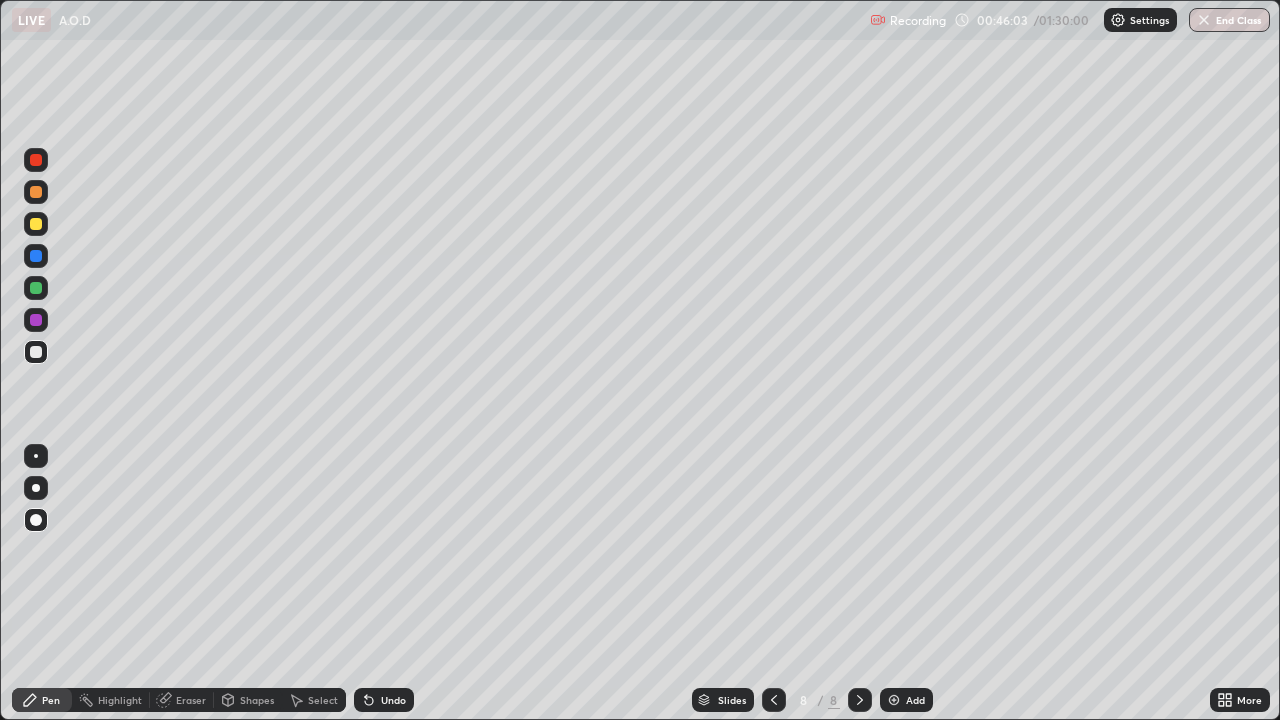 click at bounding box center [36, 320] 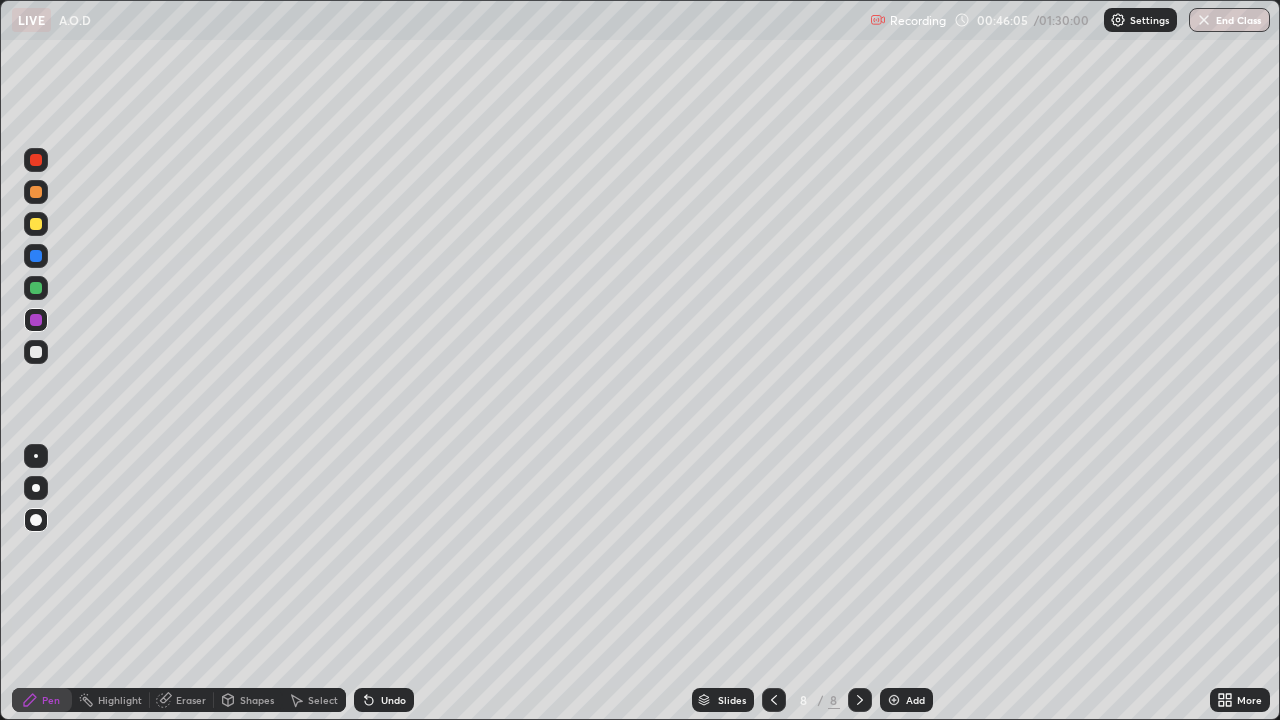 click at bounding box center [36, 288] 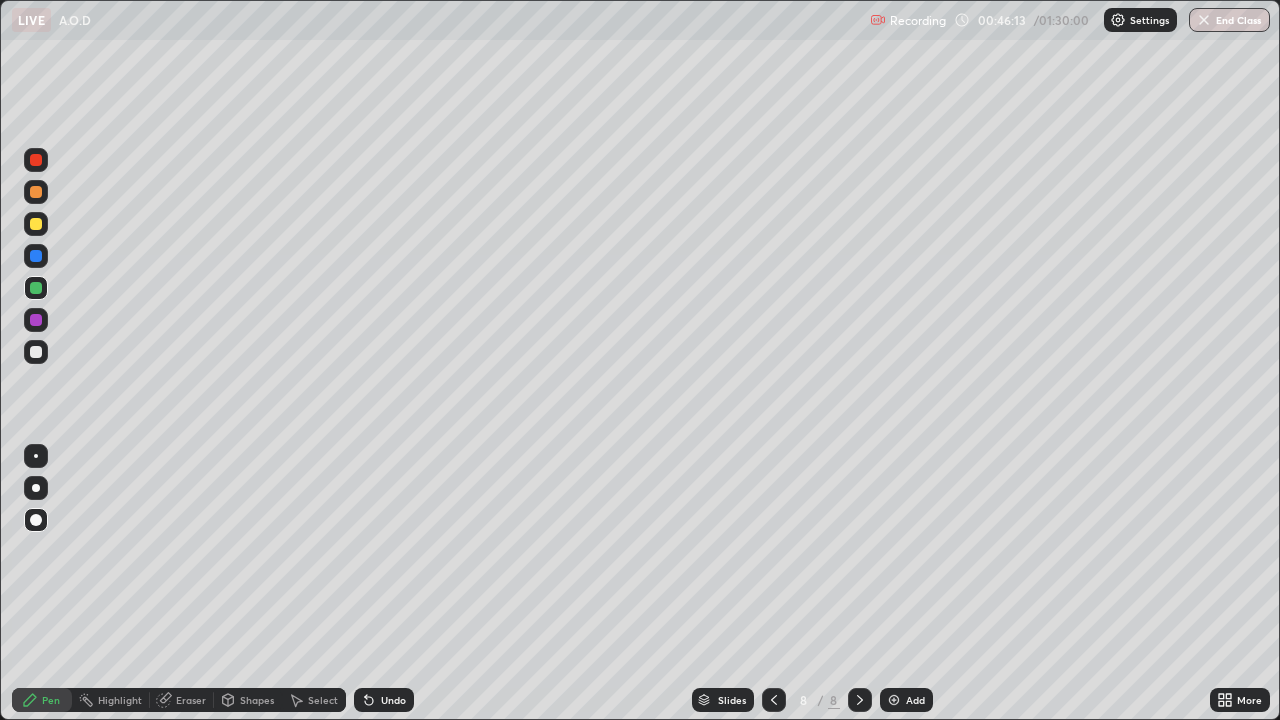click at bounding box center [36, 256] 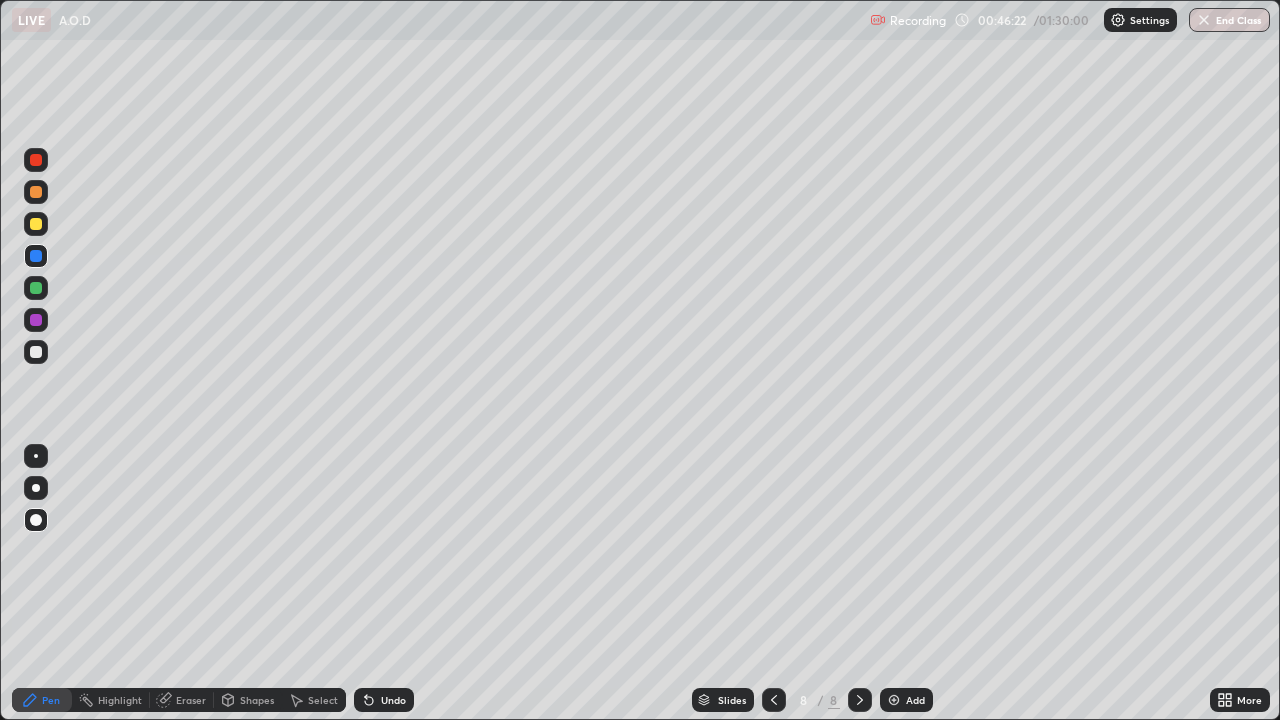 click at bounding box center (36, 192) 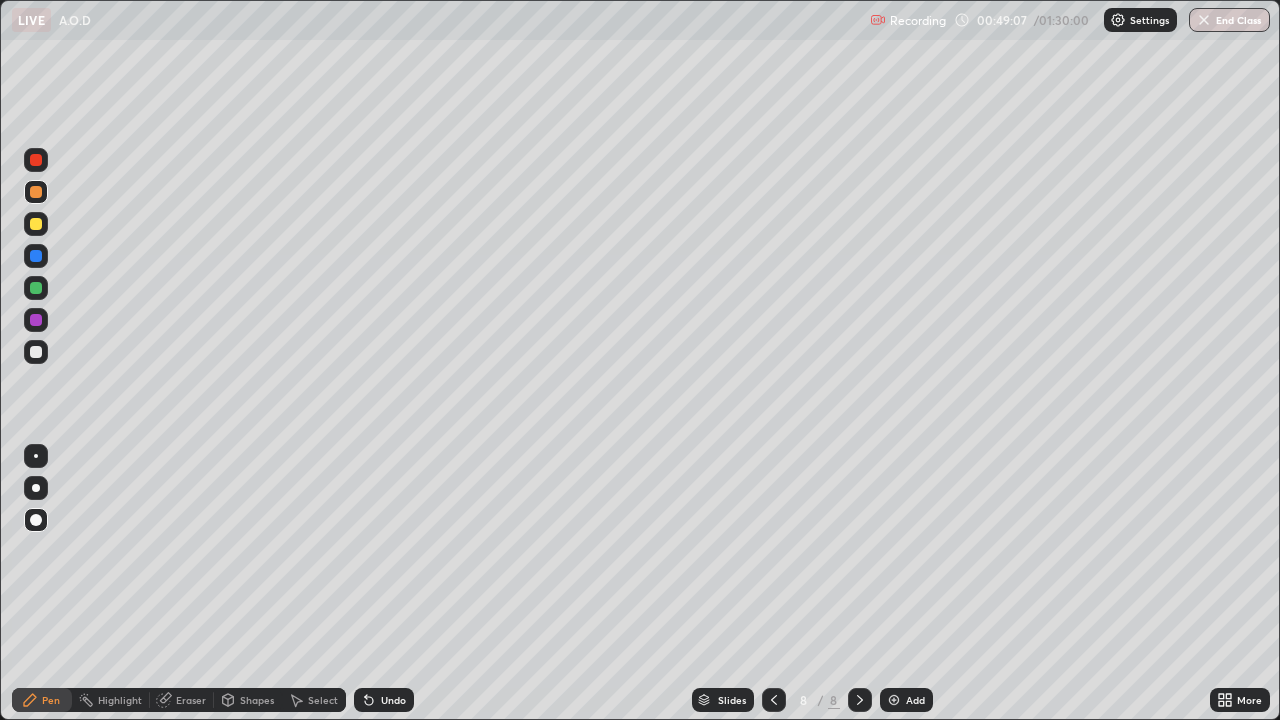 click at bounding box center [36, 288] 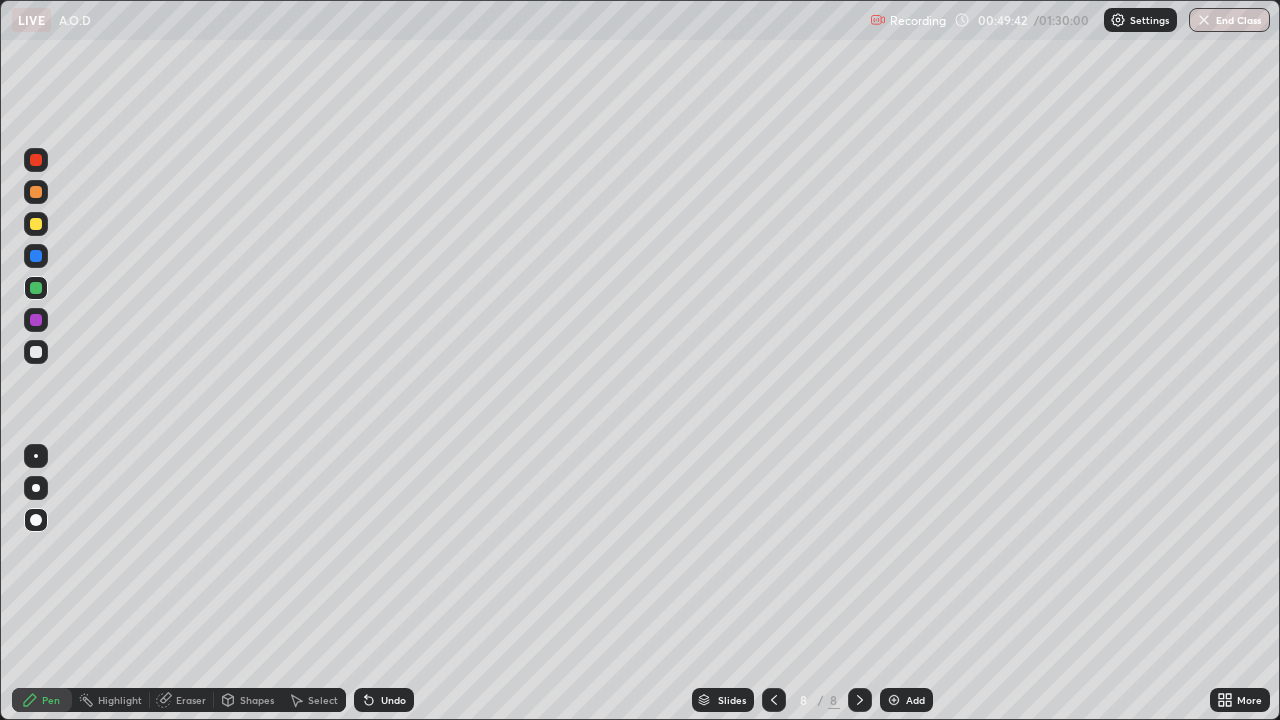 click at bounding box center [36, 256] 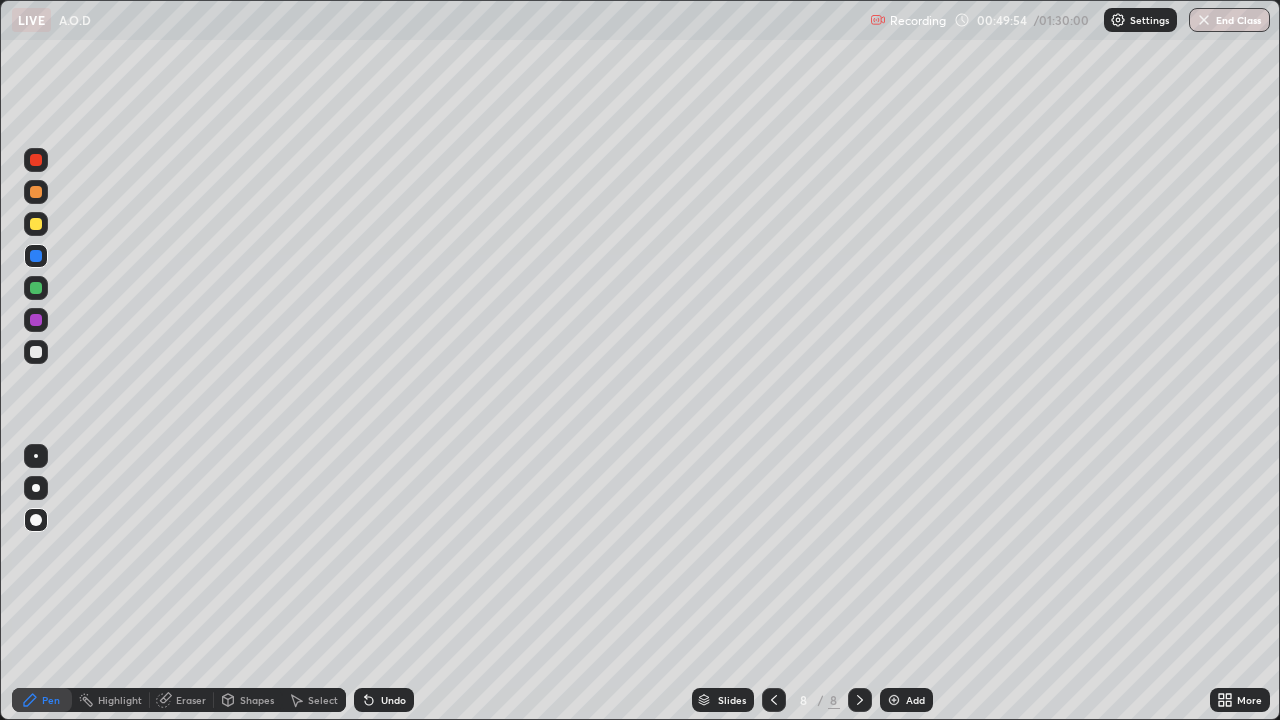 click 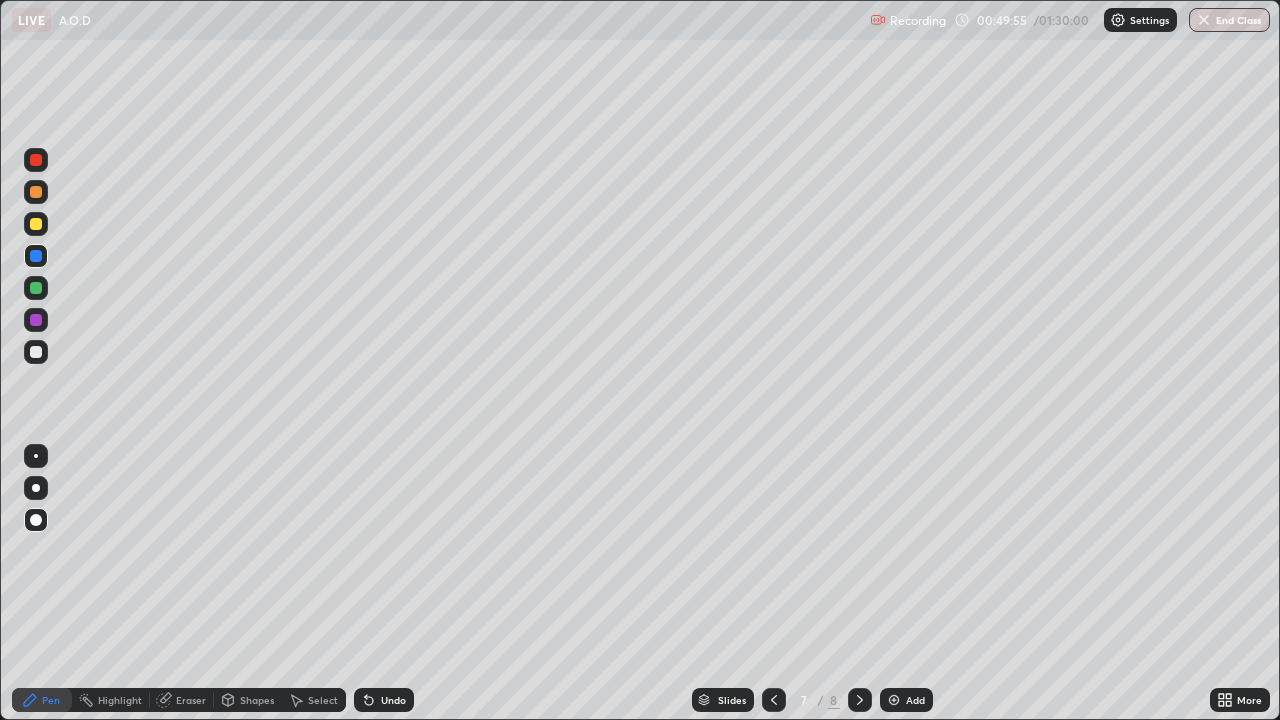 click at bounding box center (36, 352) 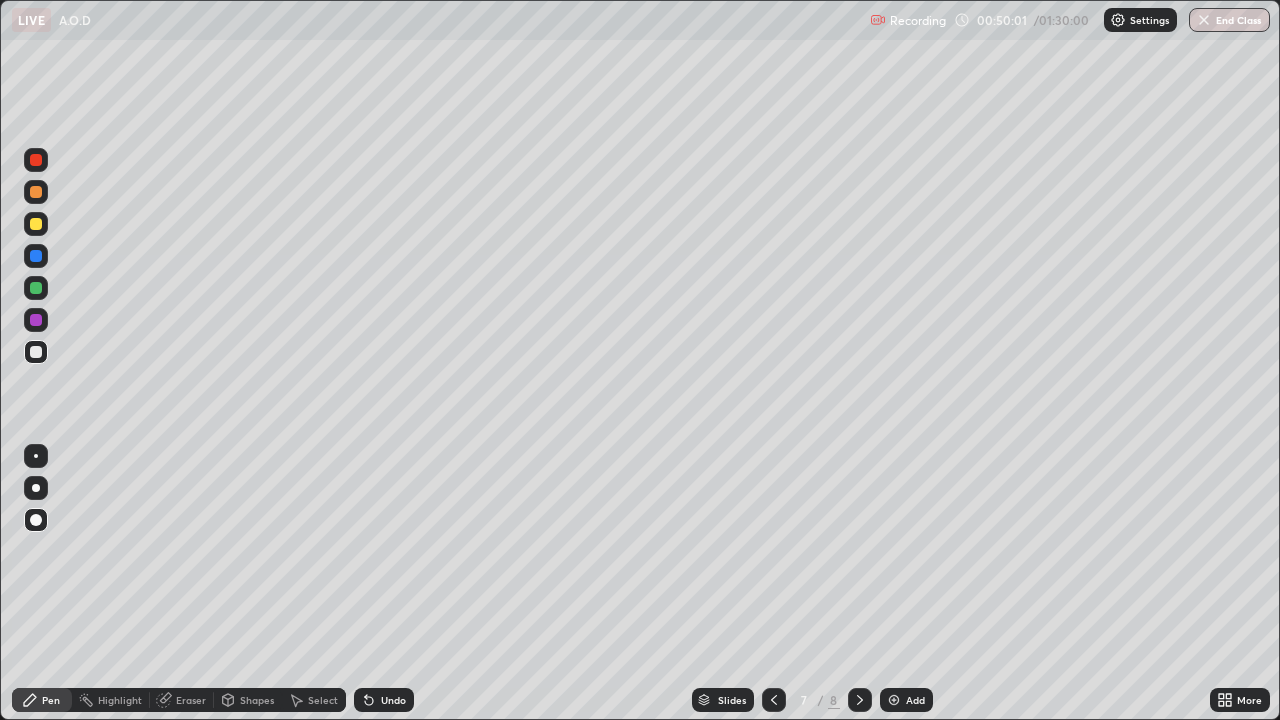 click 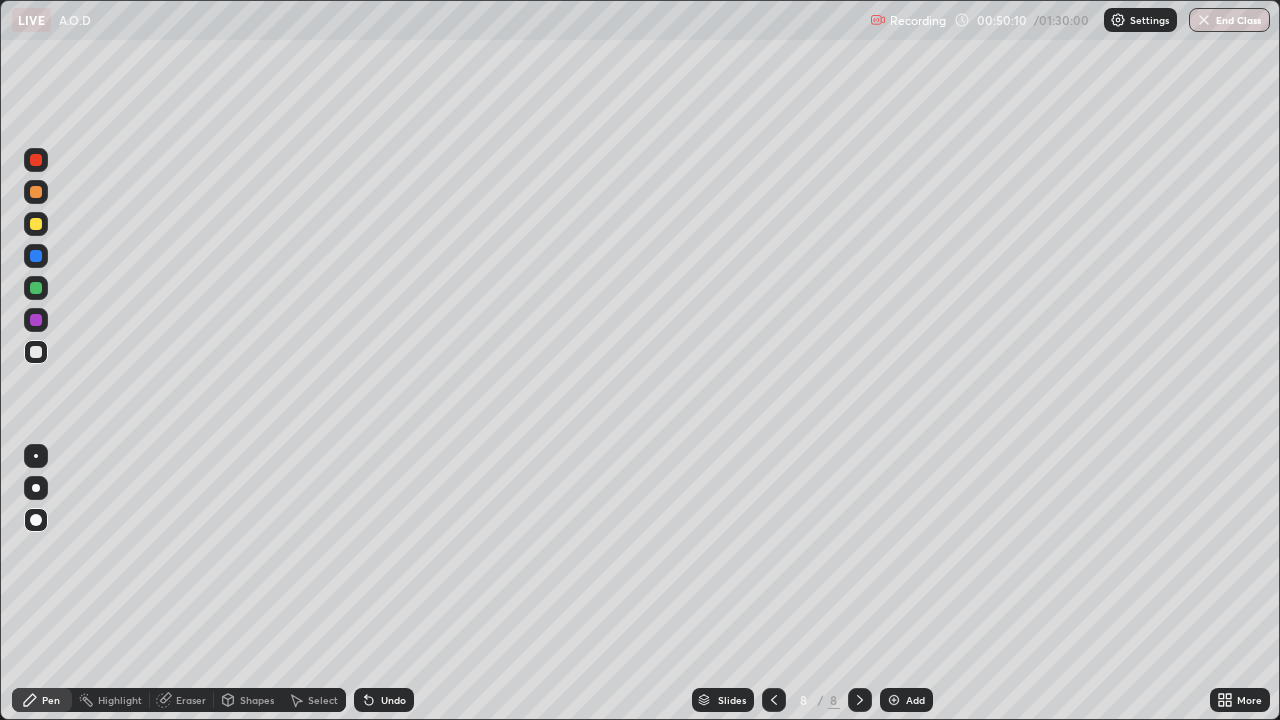 click at bounding box center [894, 700] 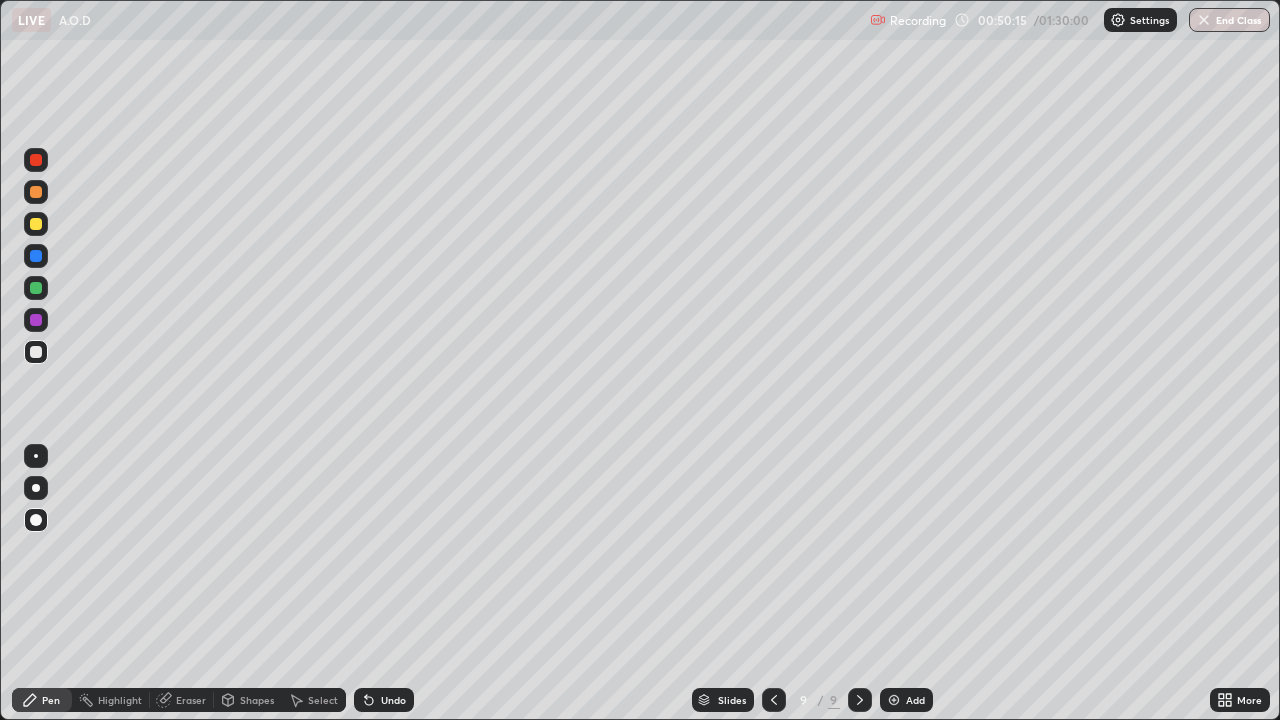 click at bounding box center (36, 192) 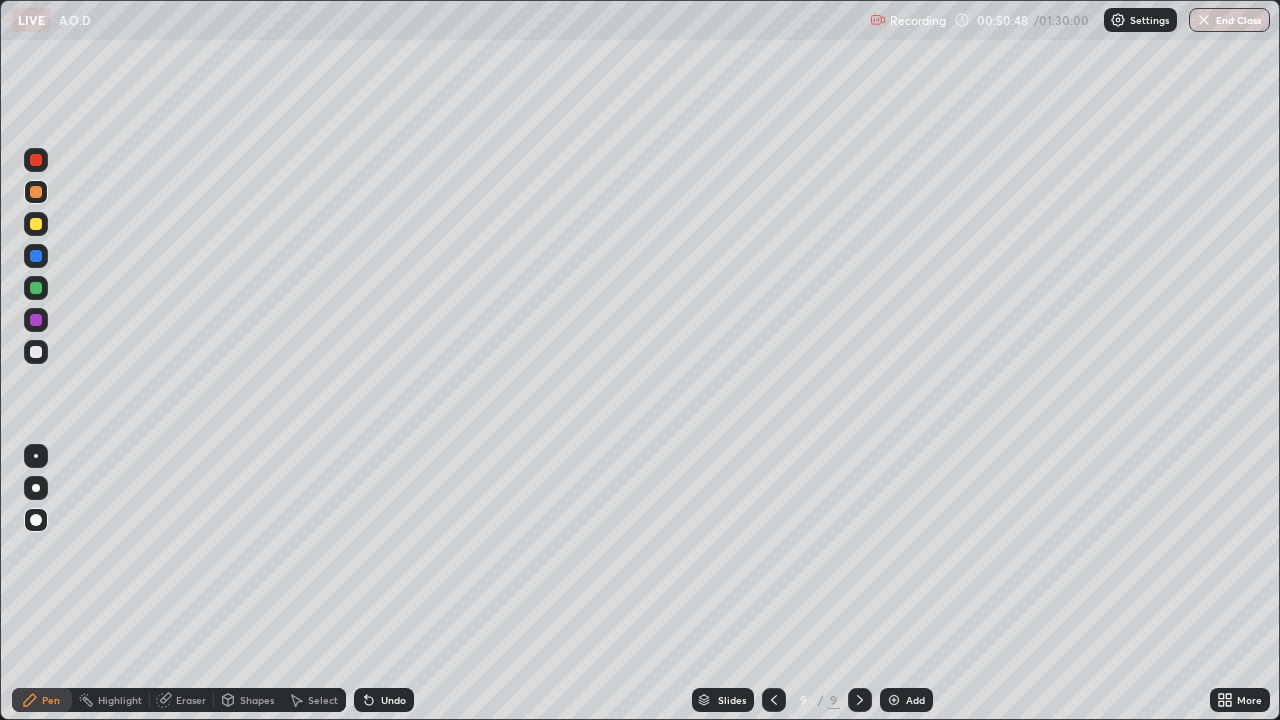 click at bounding box center [36, 320] 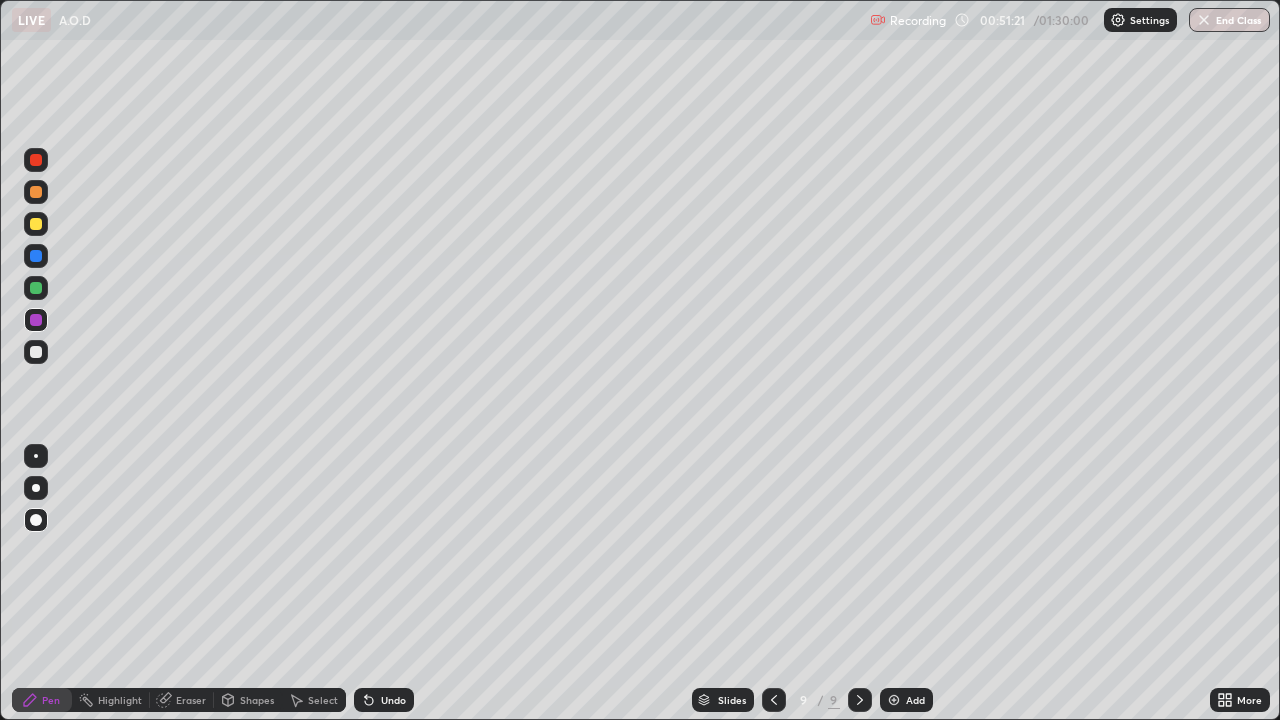 click at bounding box center (36, 288) 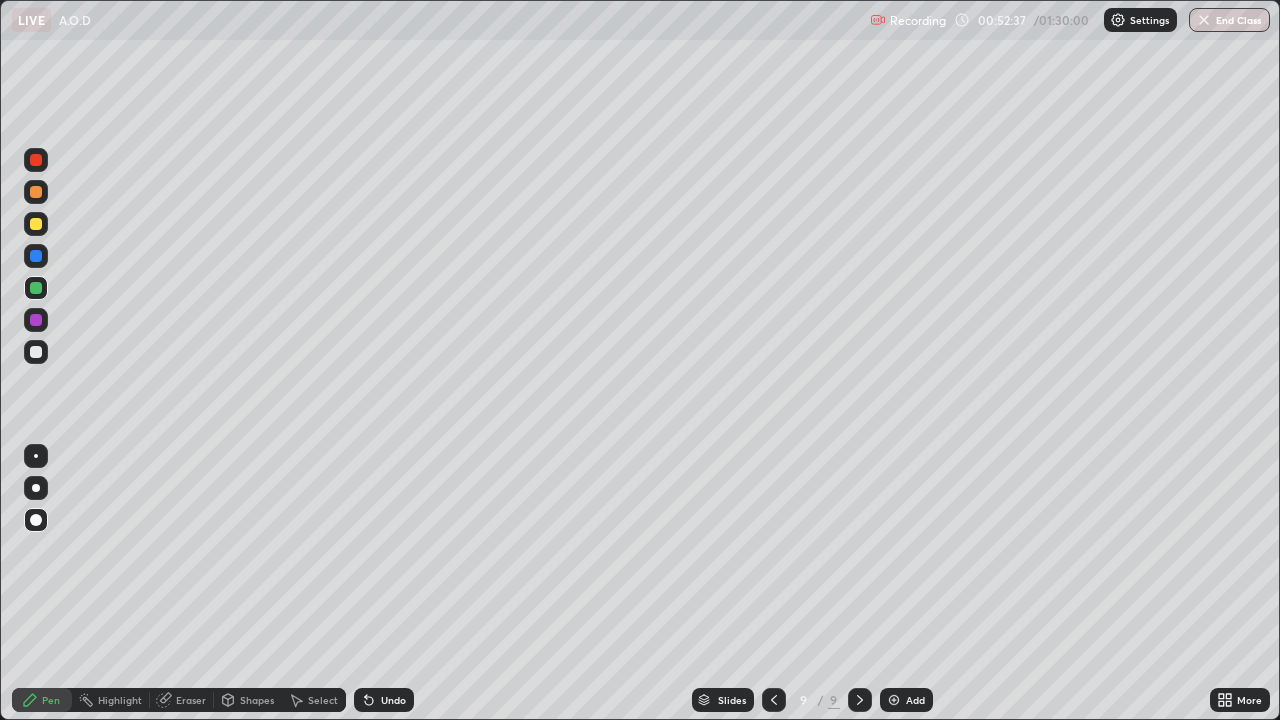 click at bounding box center [36, 352] 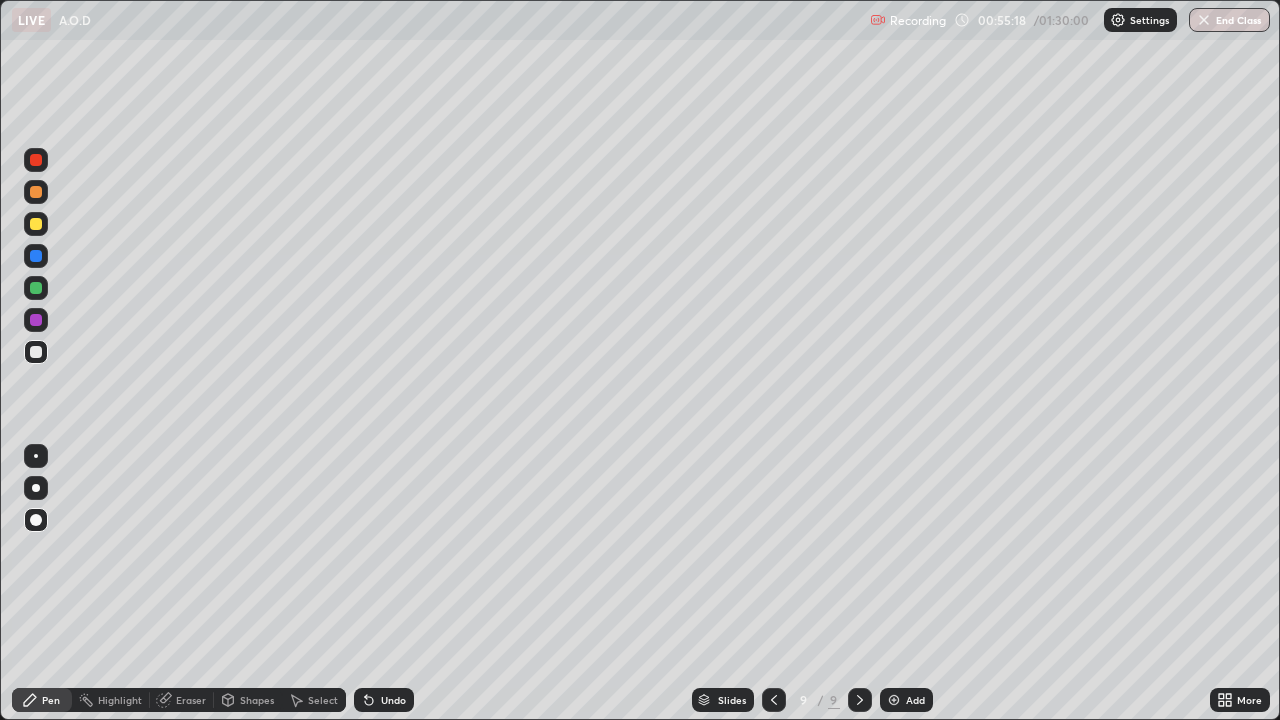 click at bounding box center (36, 288) 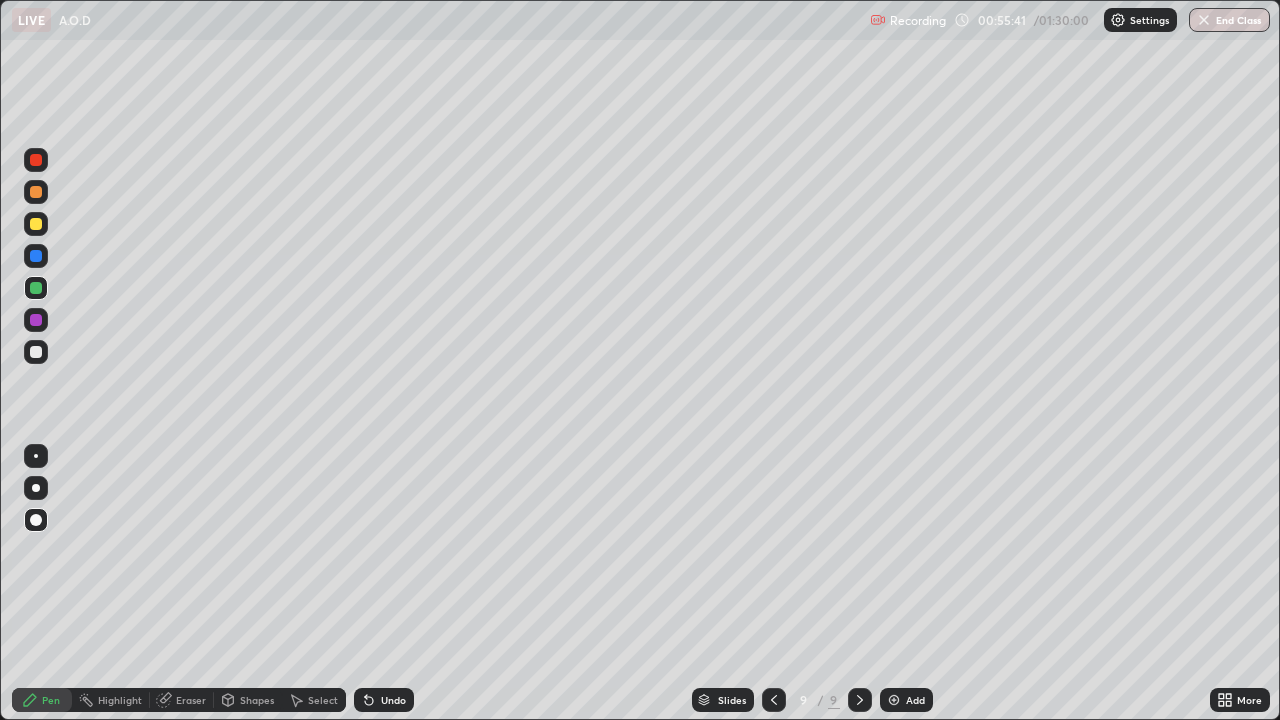 click at bounding box center (36, 320) 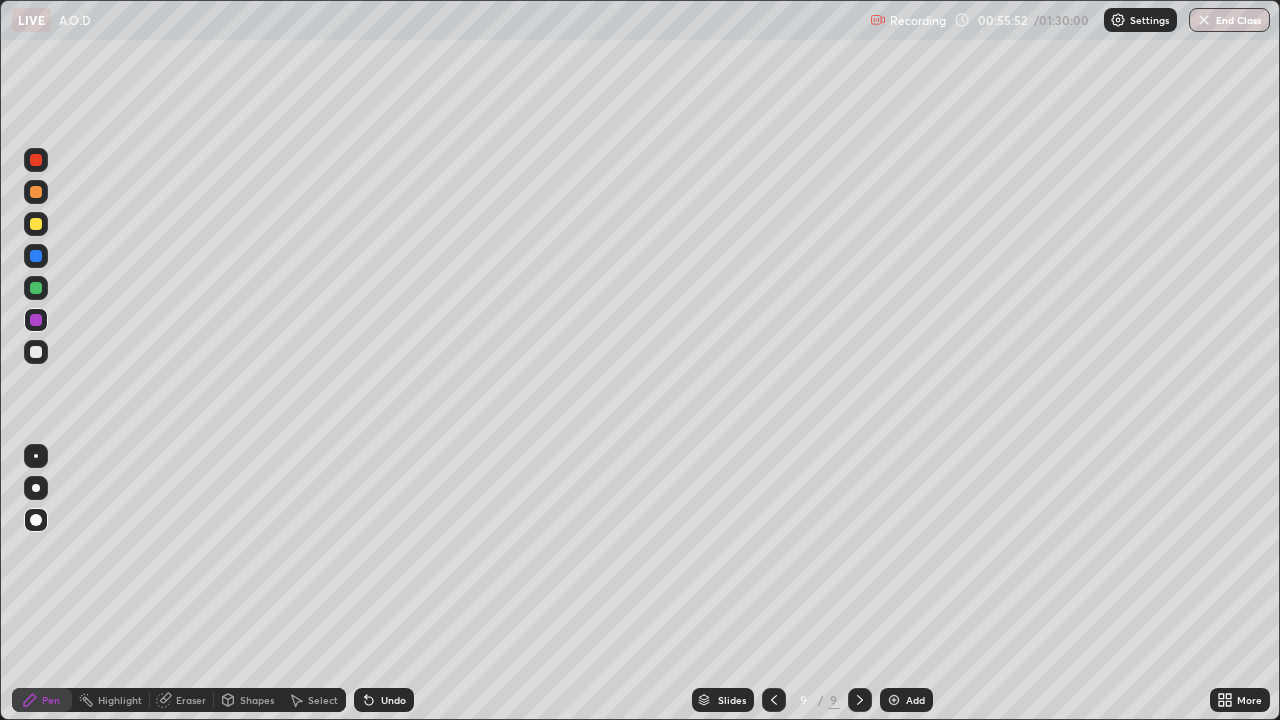 click 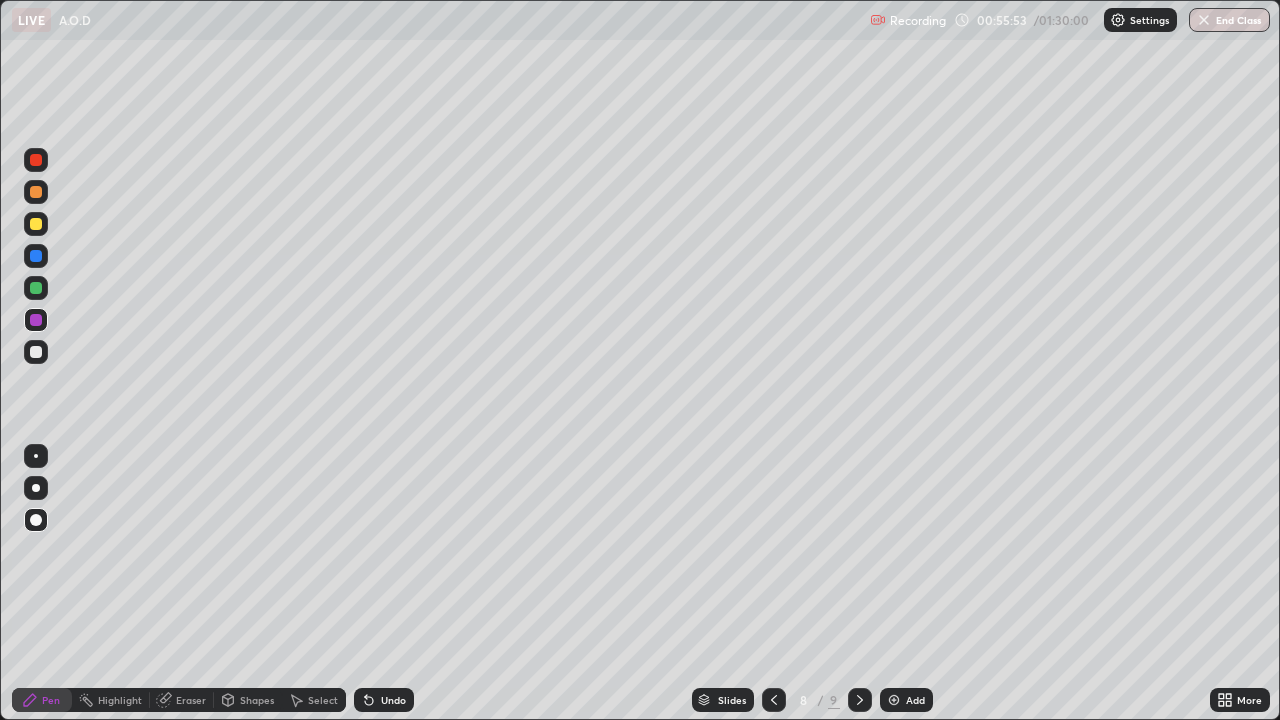 click 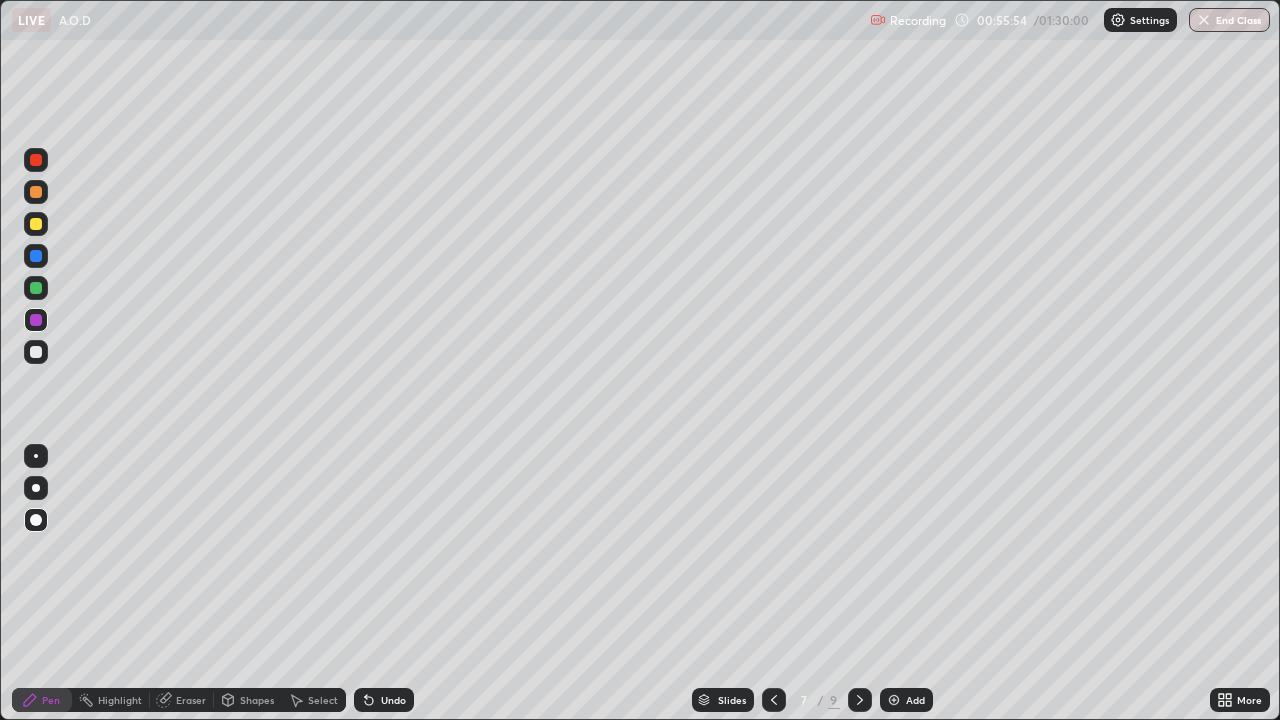 click at bounding box center (36, 288) 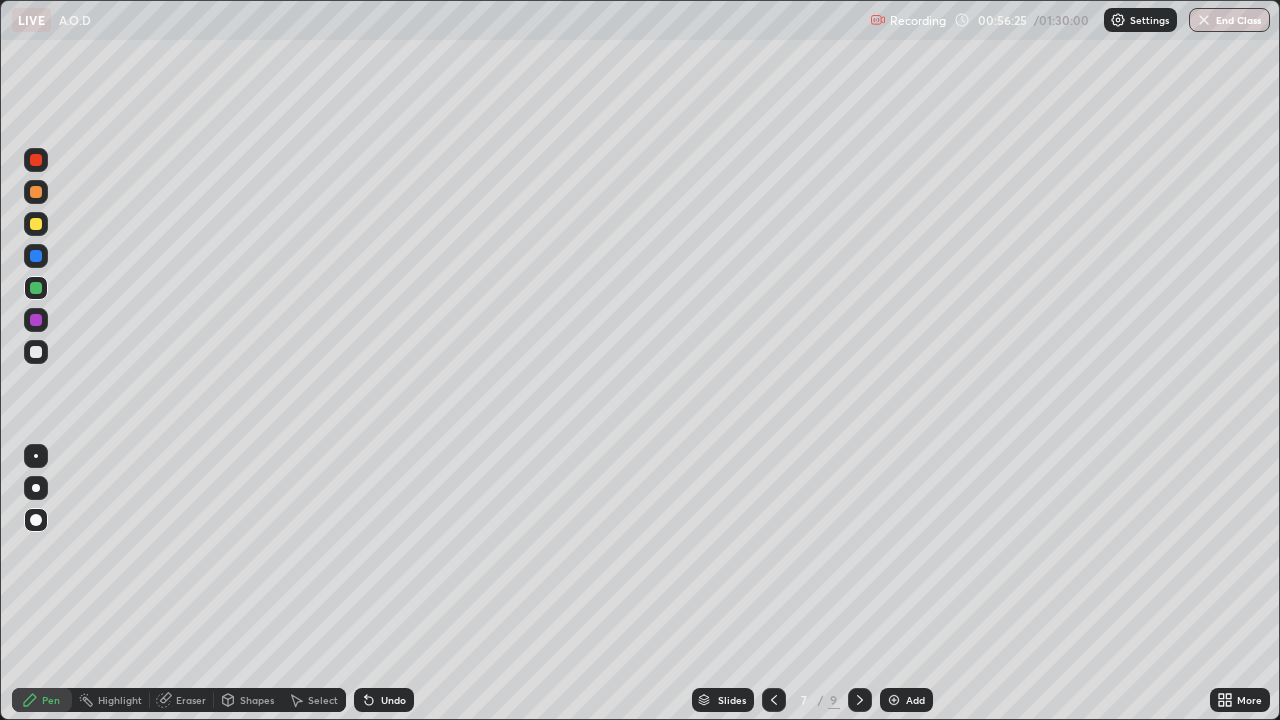 click 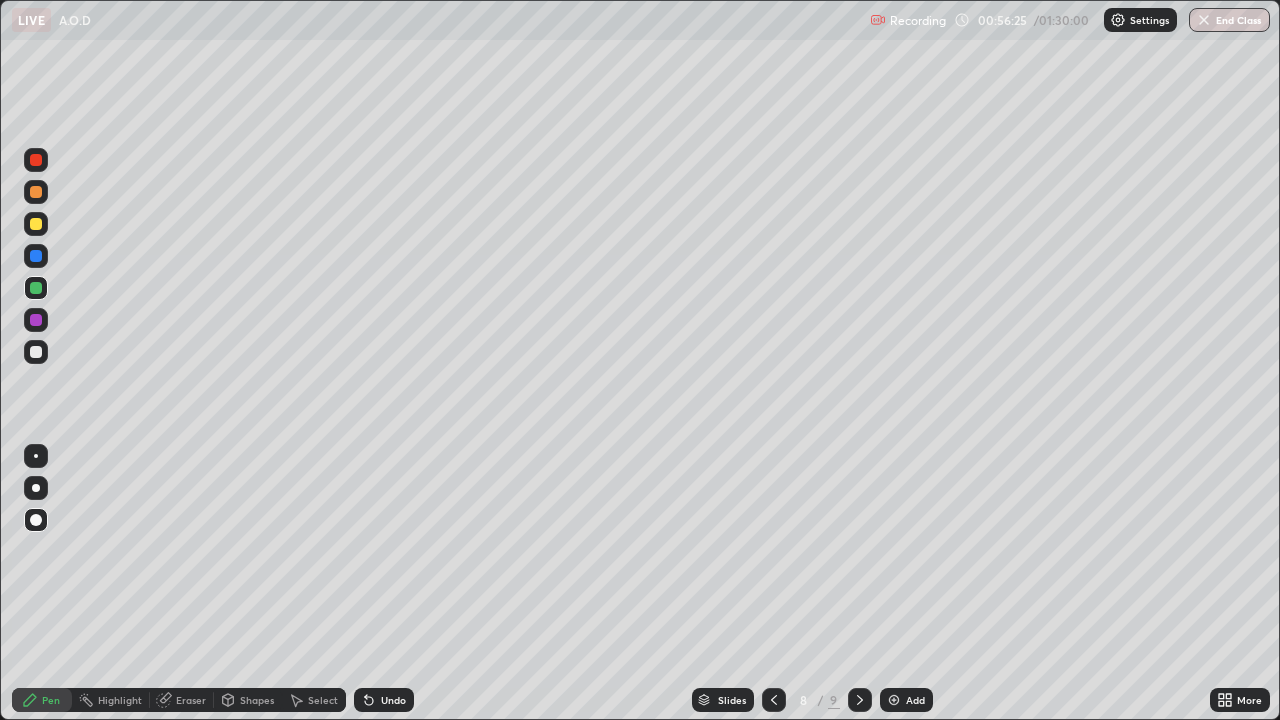 click 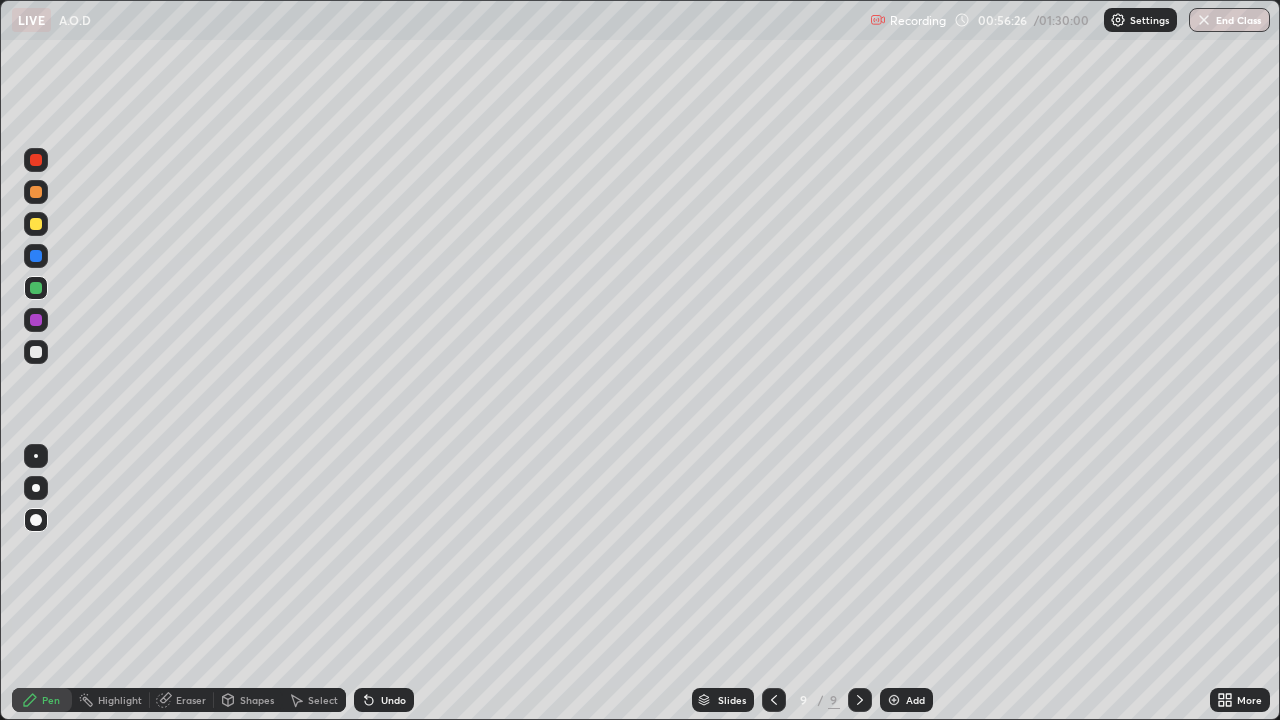 click at bounding box center (894, 700) 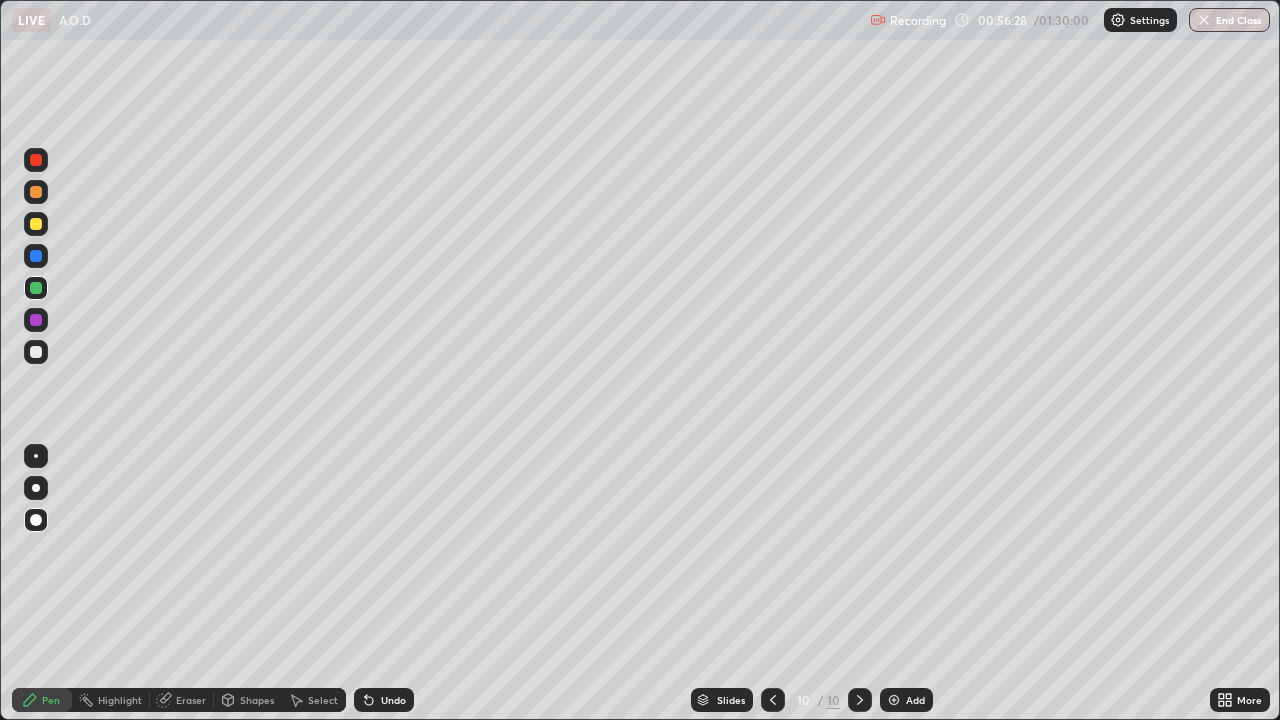 click at bounding box center (36, 224) 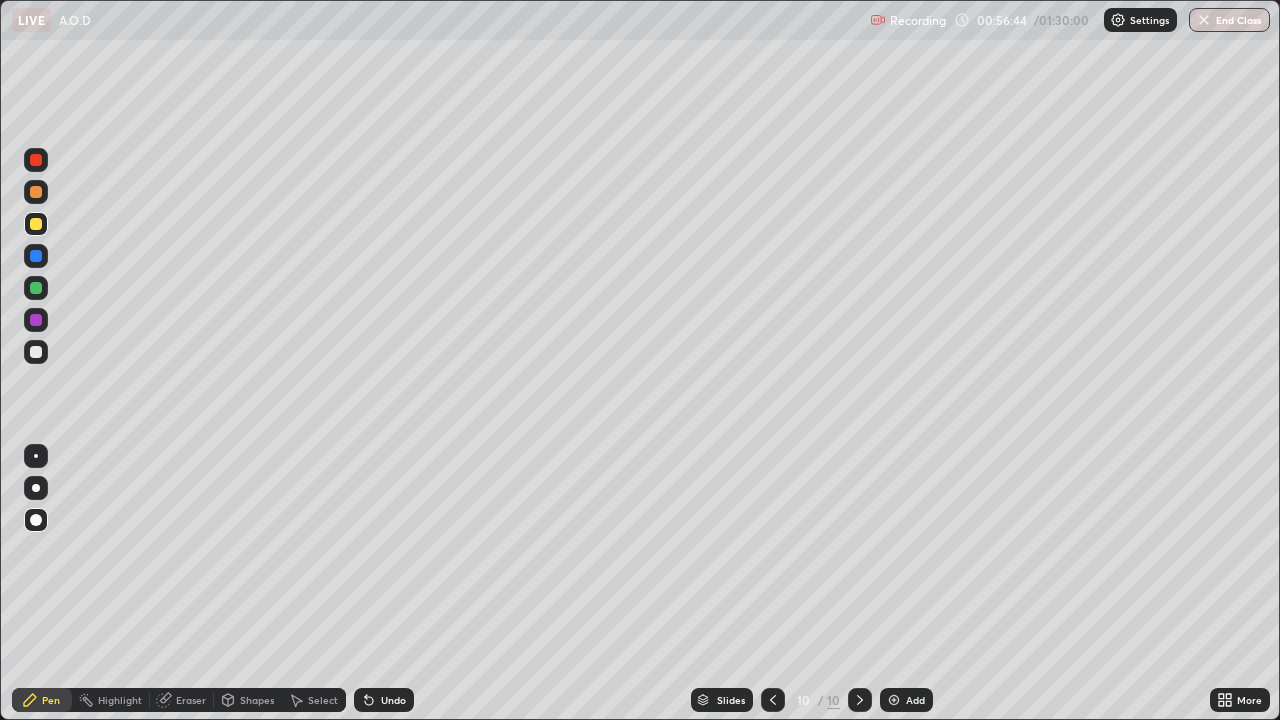 click at bounding box center [36, 256] 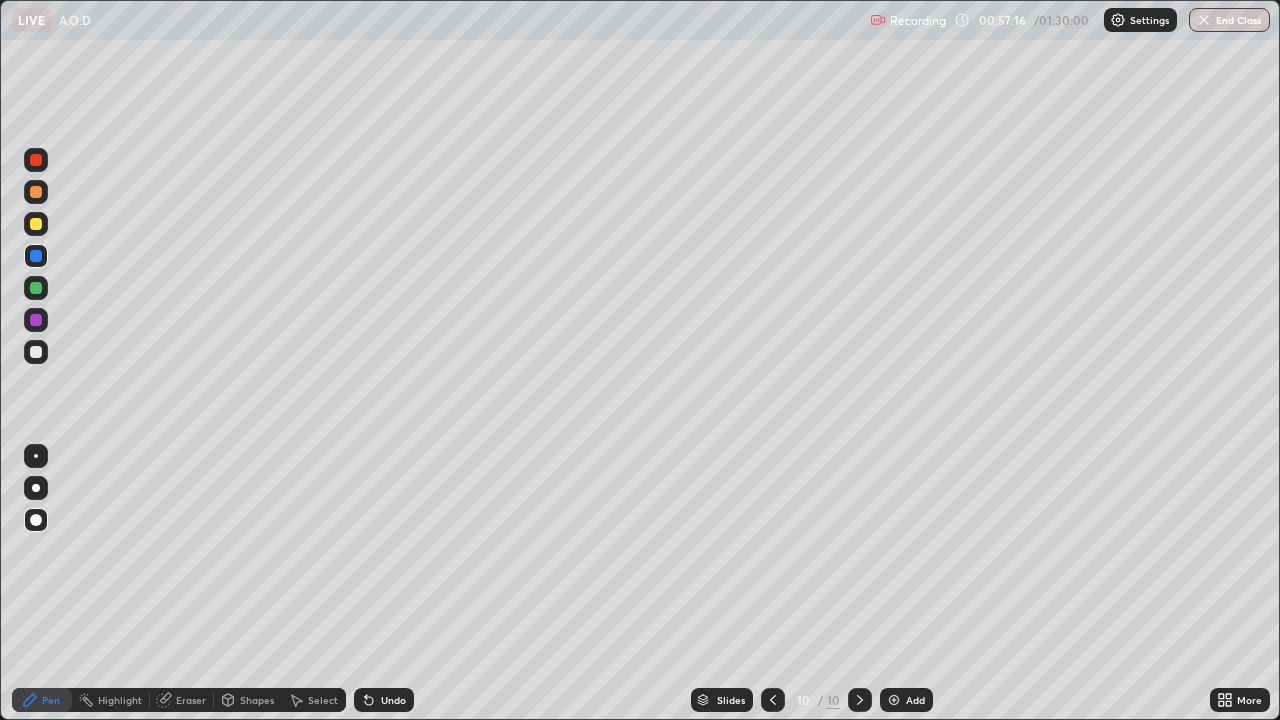 click at bounding box center (36, 320) 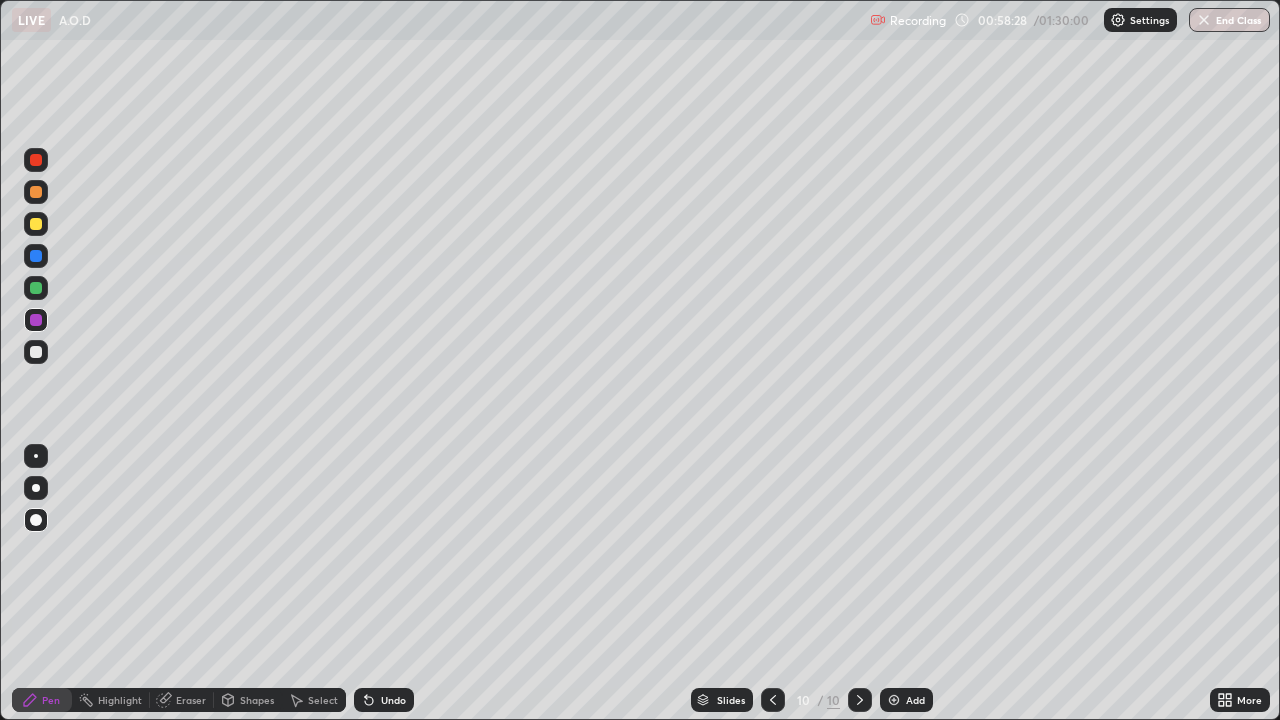click at bounding box center (36, 352) 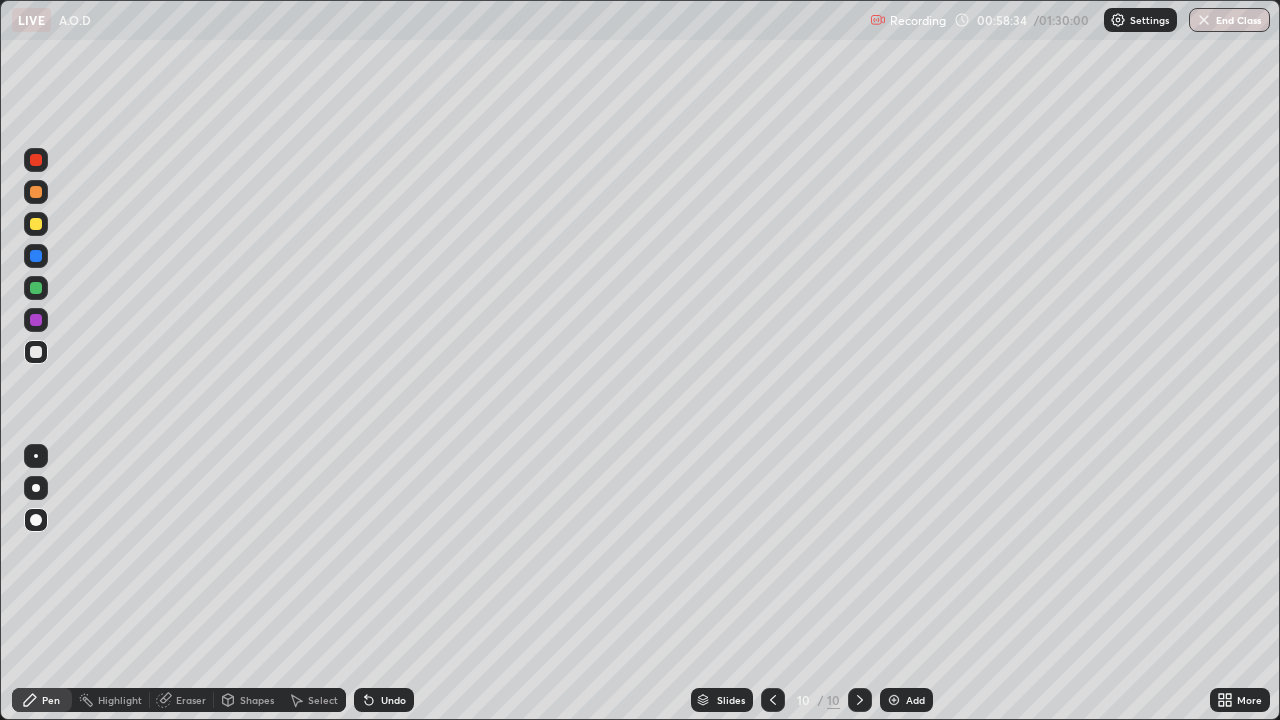 click at bounding box center (894, 700) 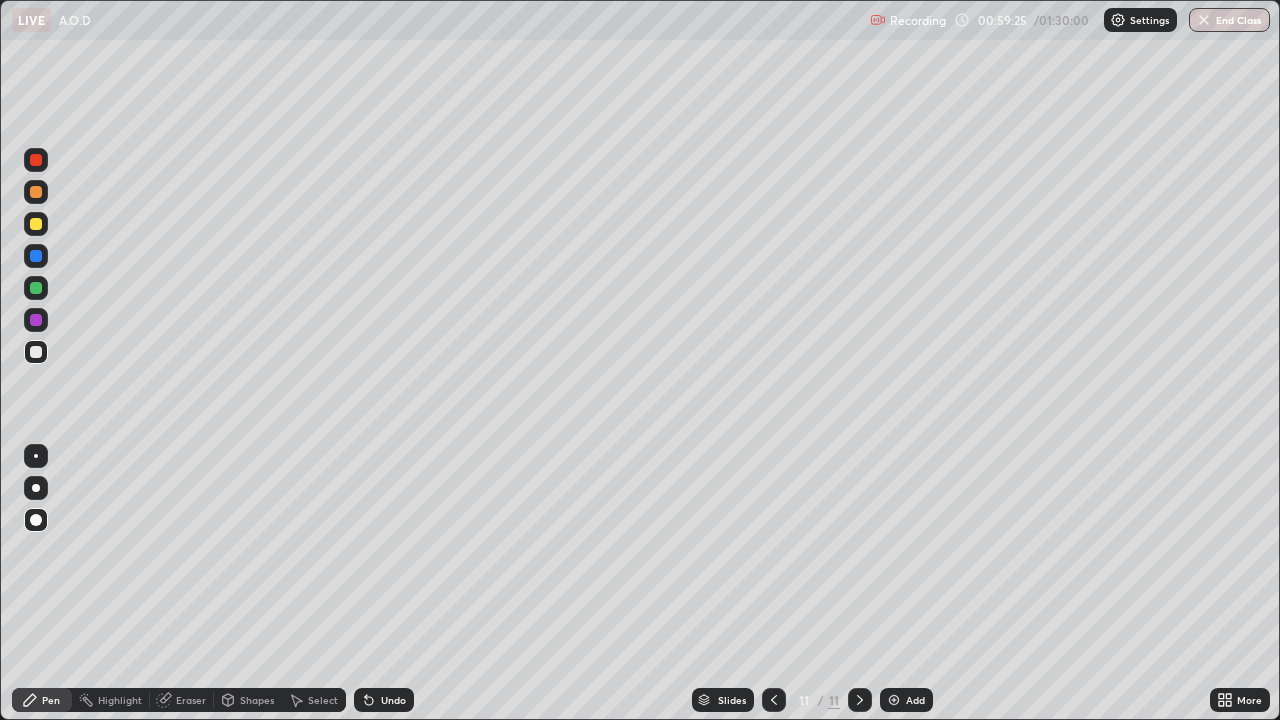 click at bounding box center (36, 256) 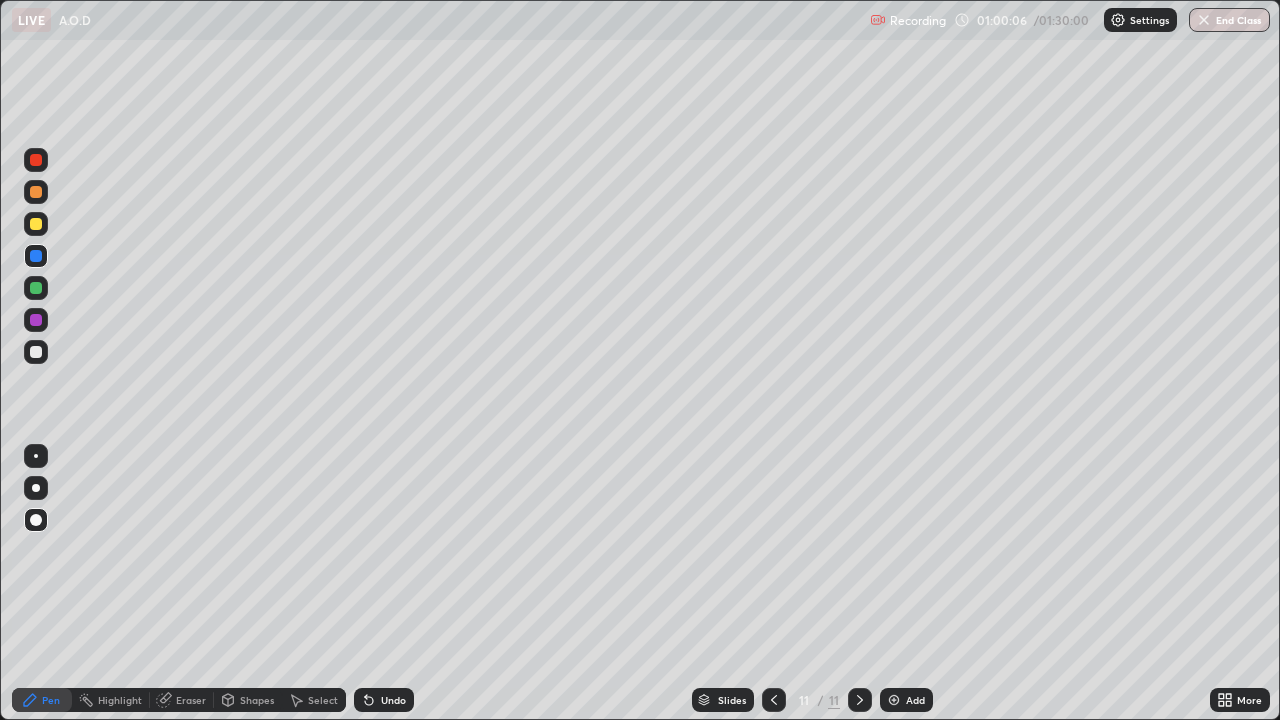 click at bounding box center (36, 320) 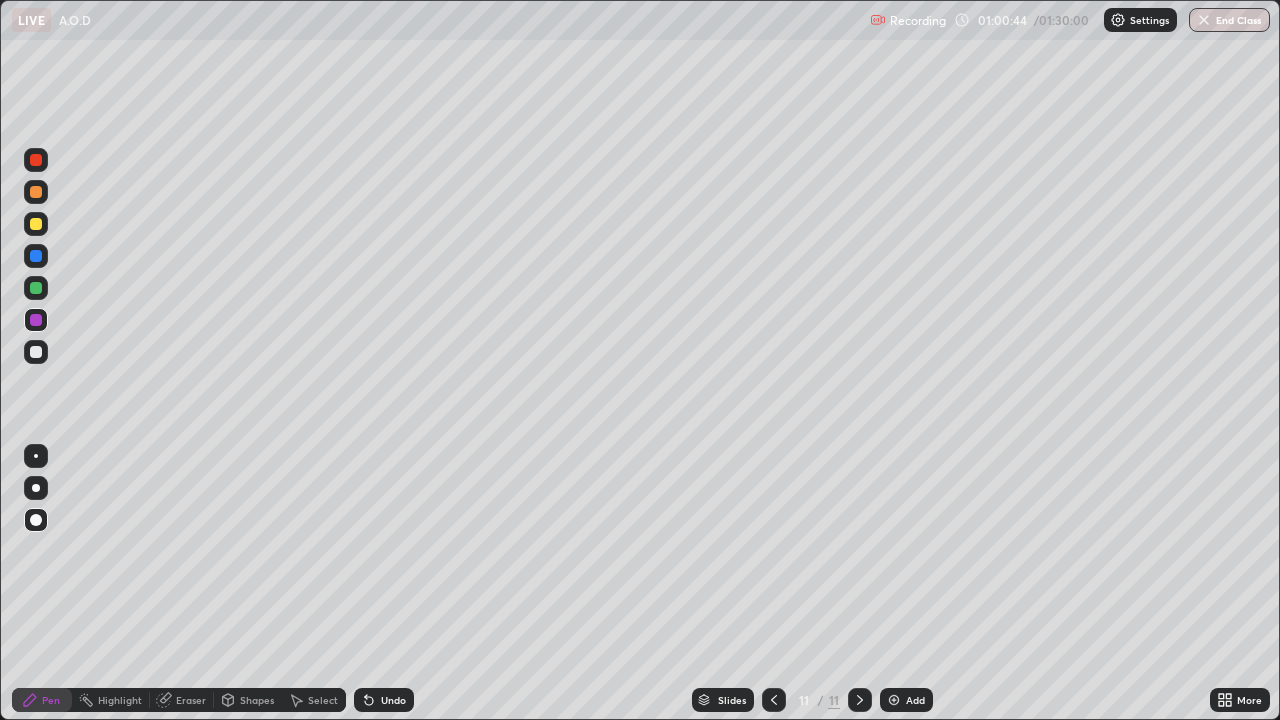 click at bounding box center (36, 288) 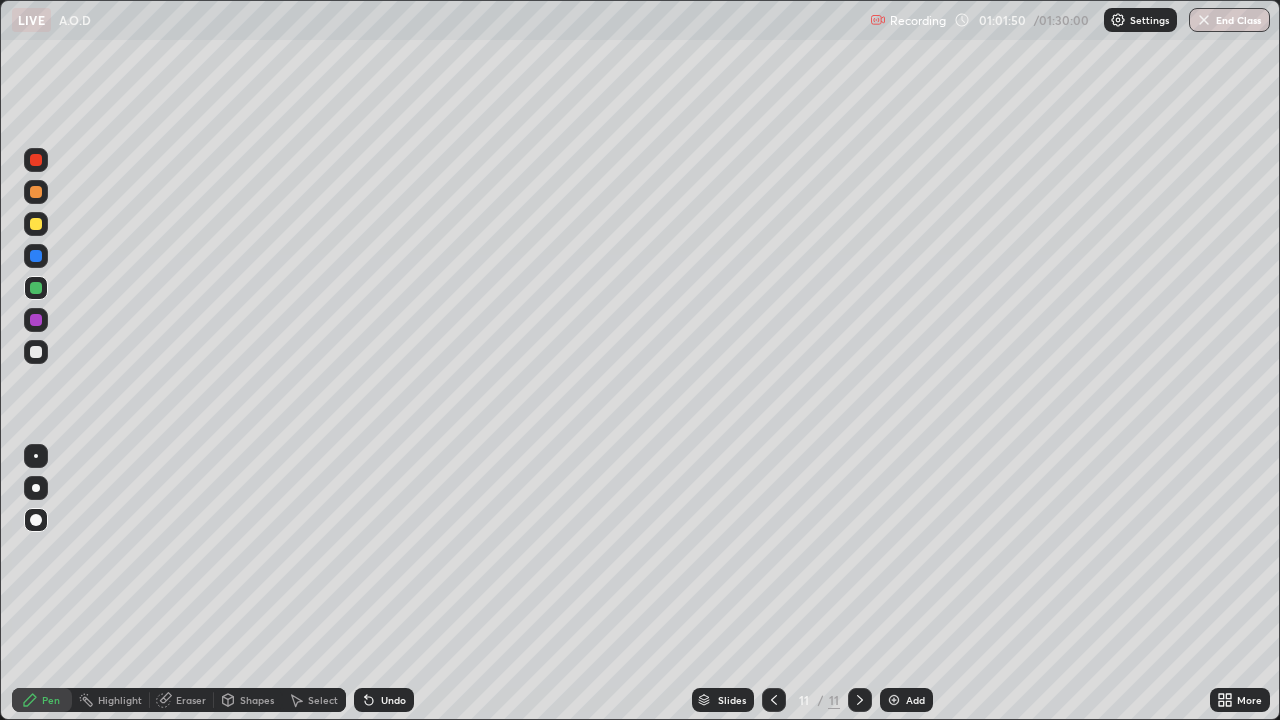 click at bounding box center (36, 352) 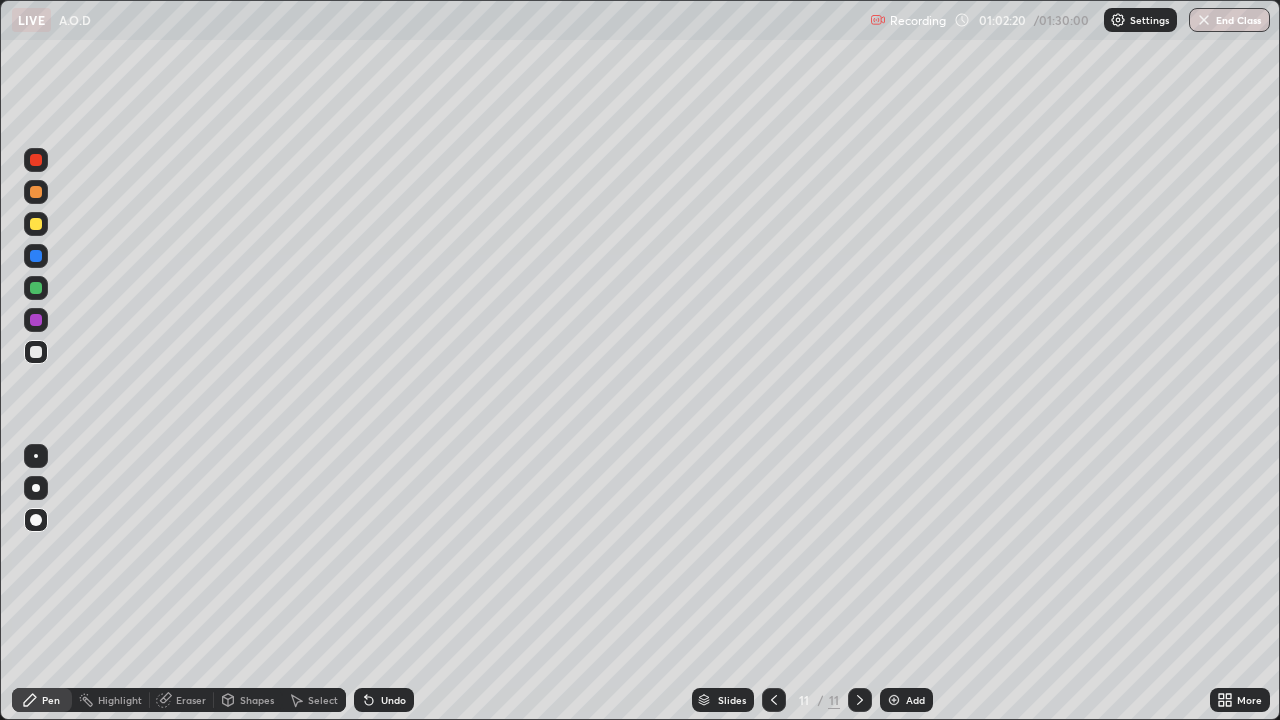 click at bounding box center (894, 700) 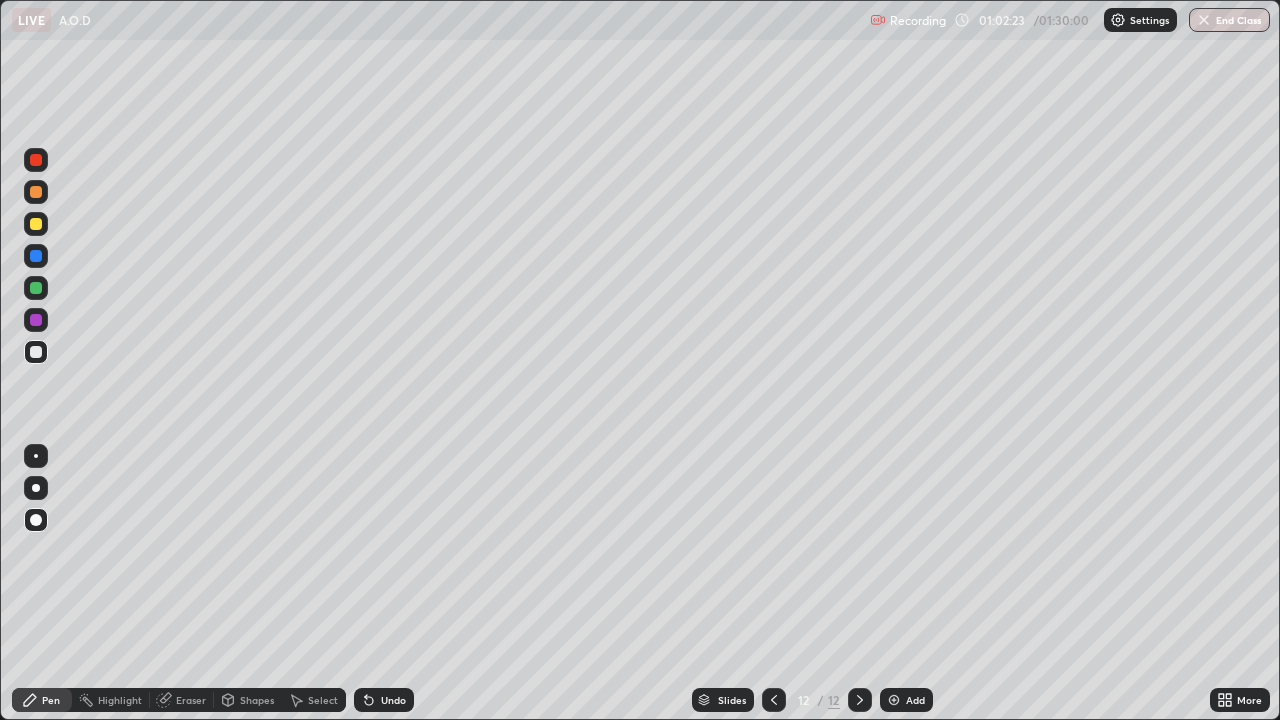 click at bounding box center (36, 288) 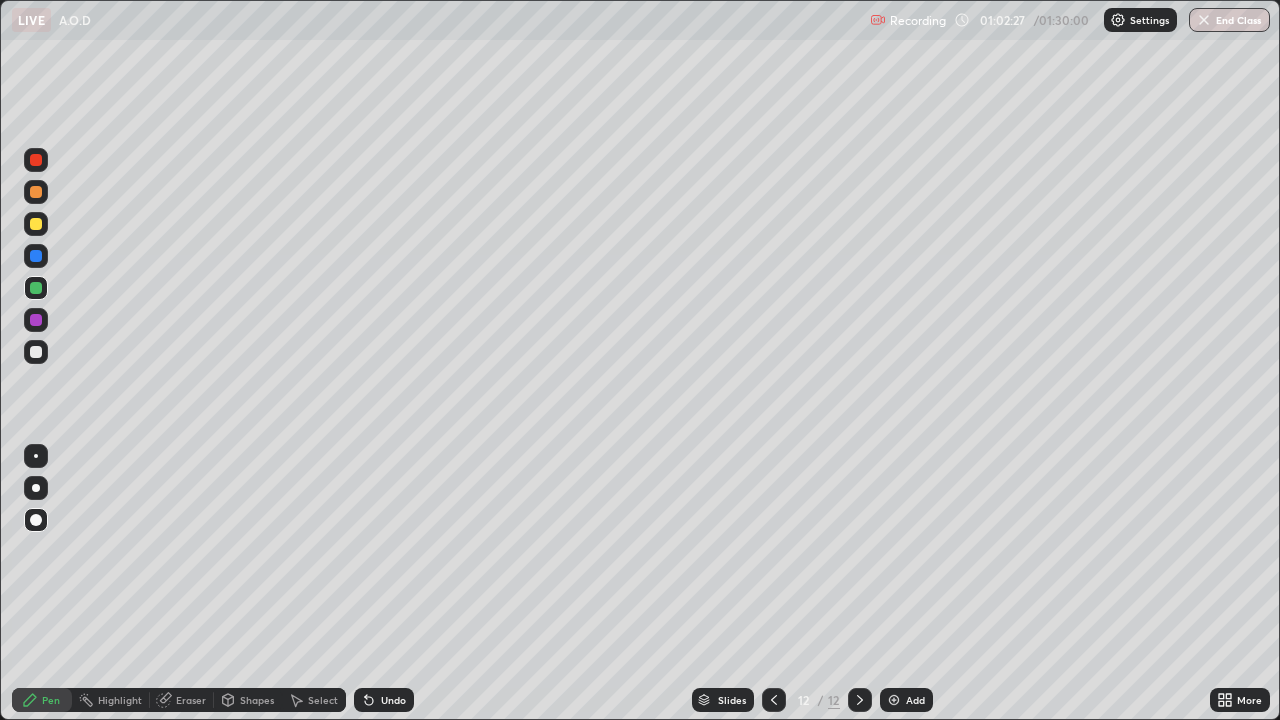 click on "Eraser" at bounding box center (191, 700) 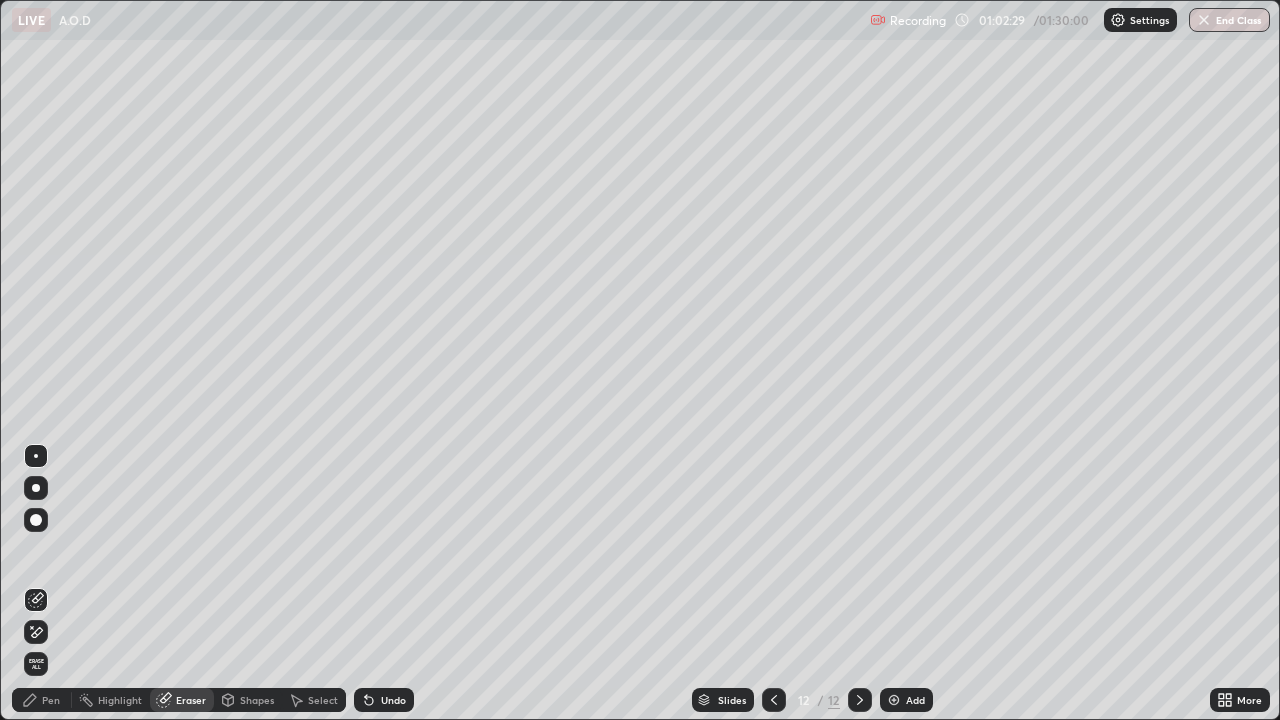 click on "Pen" at bounding box center [51, 700] 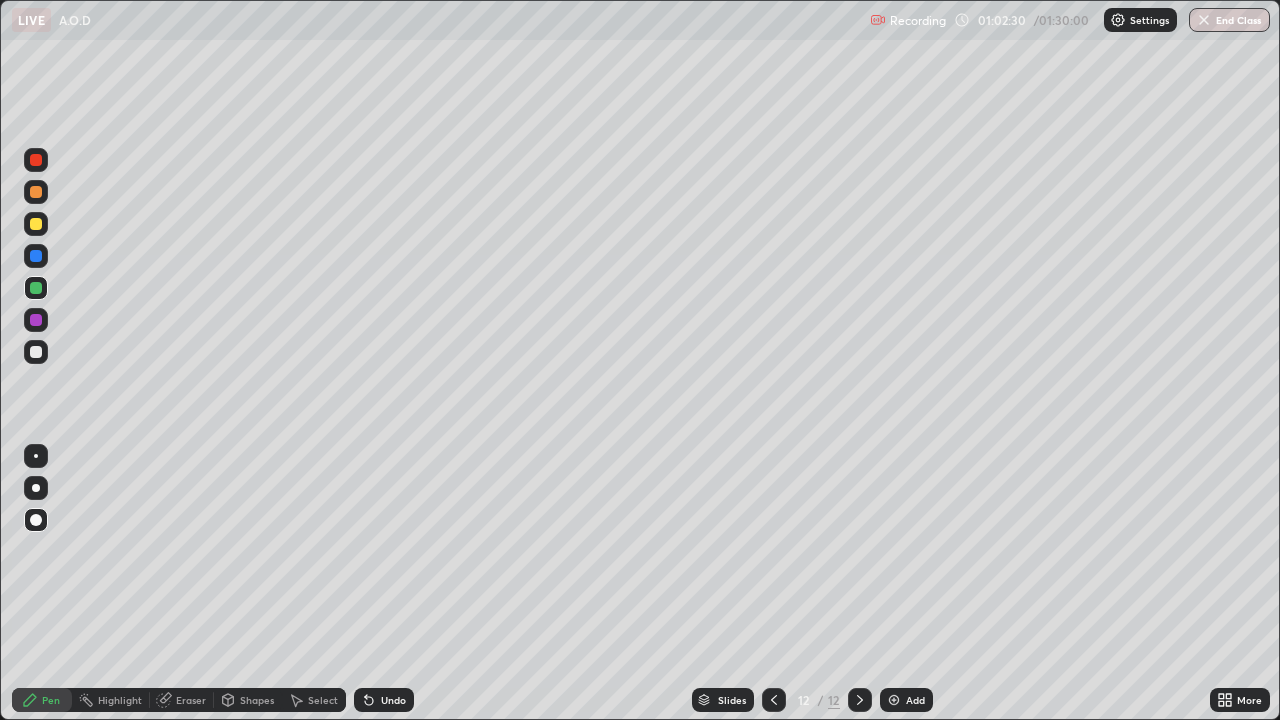 click at bounding box center (36, 320) 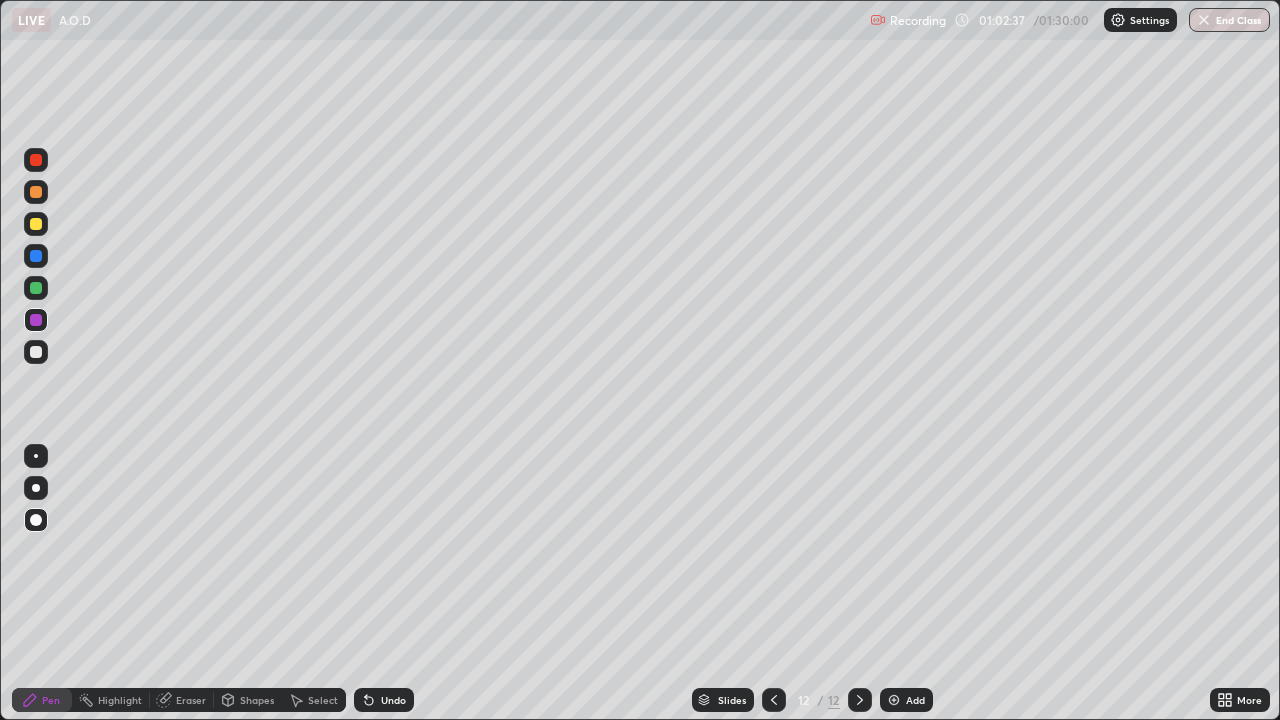 click at bounding box center [36, 256] 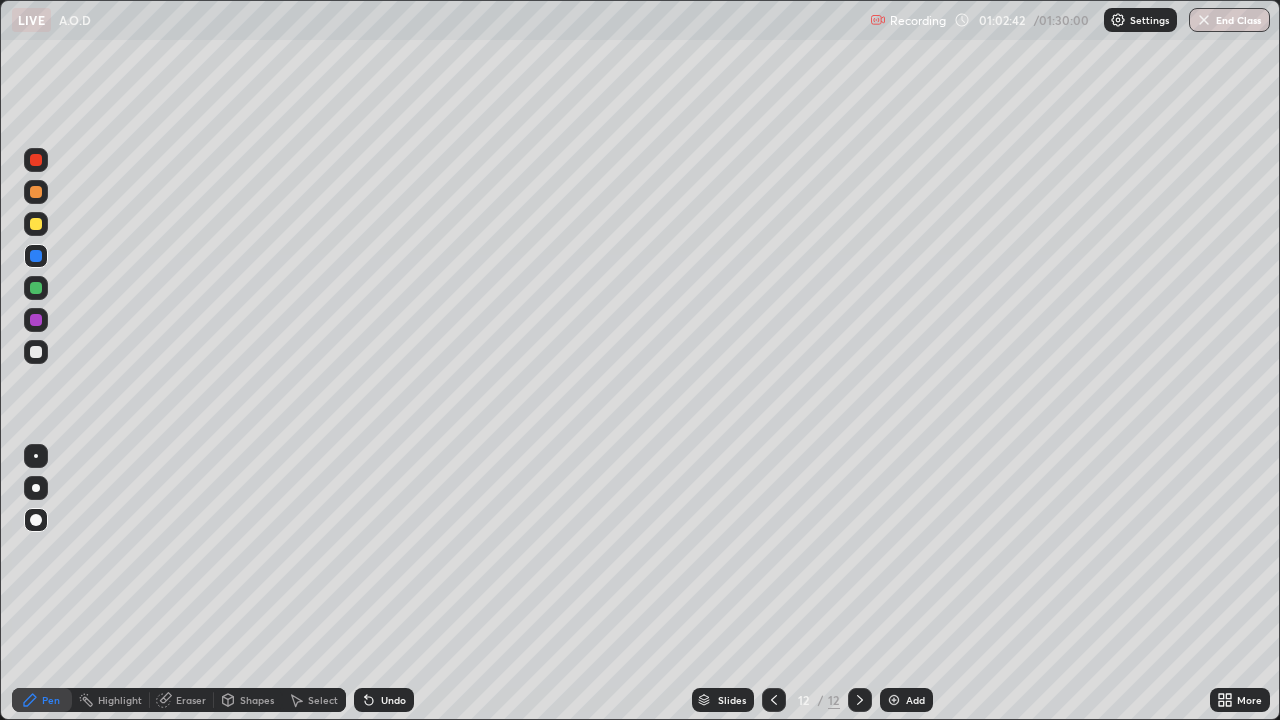 click at bounding box center [36, 320] 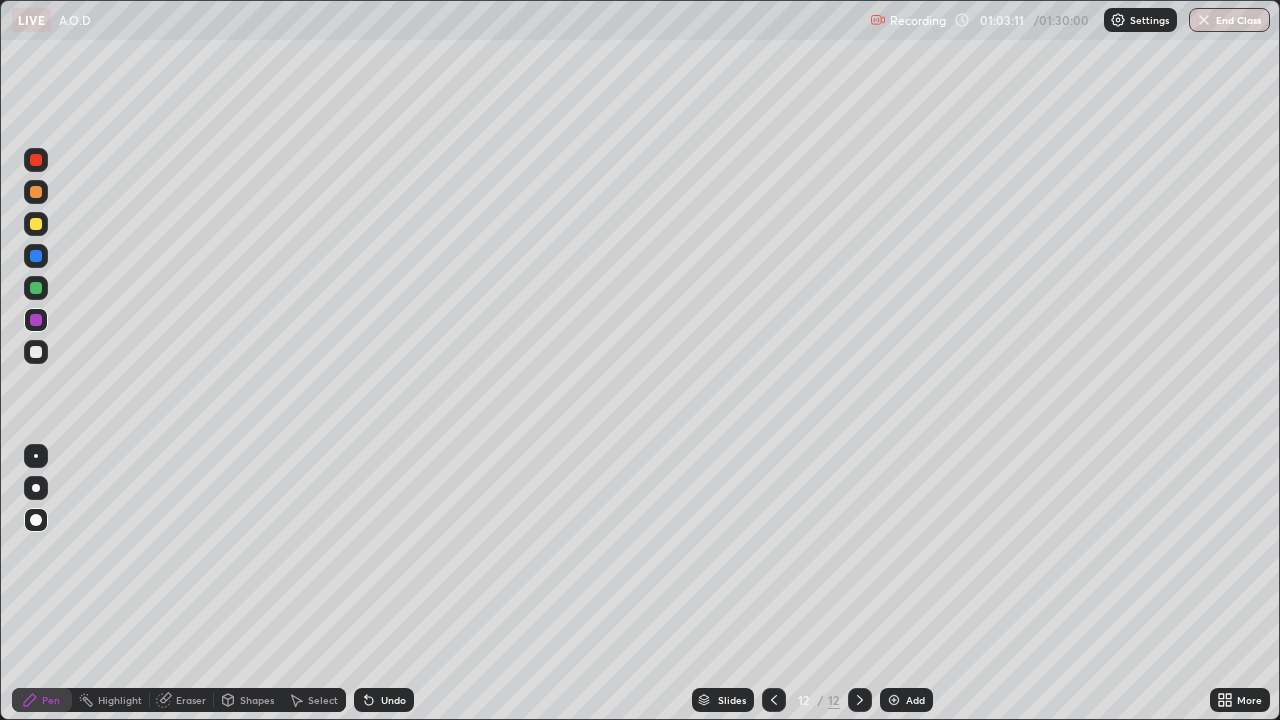 click at bounding box center [36, 256] 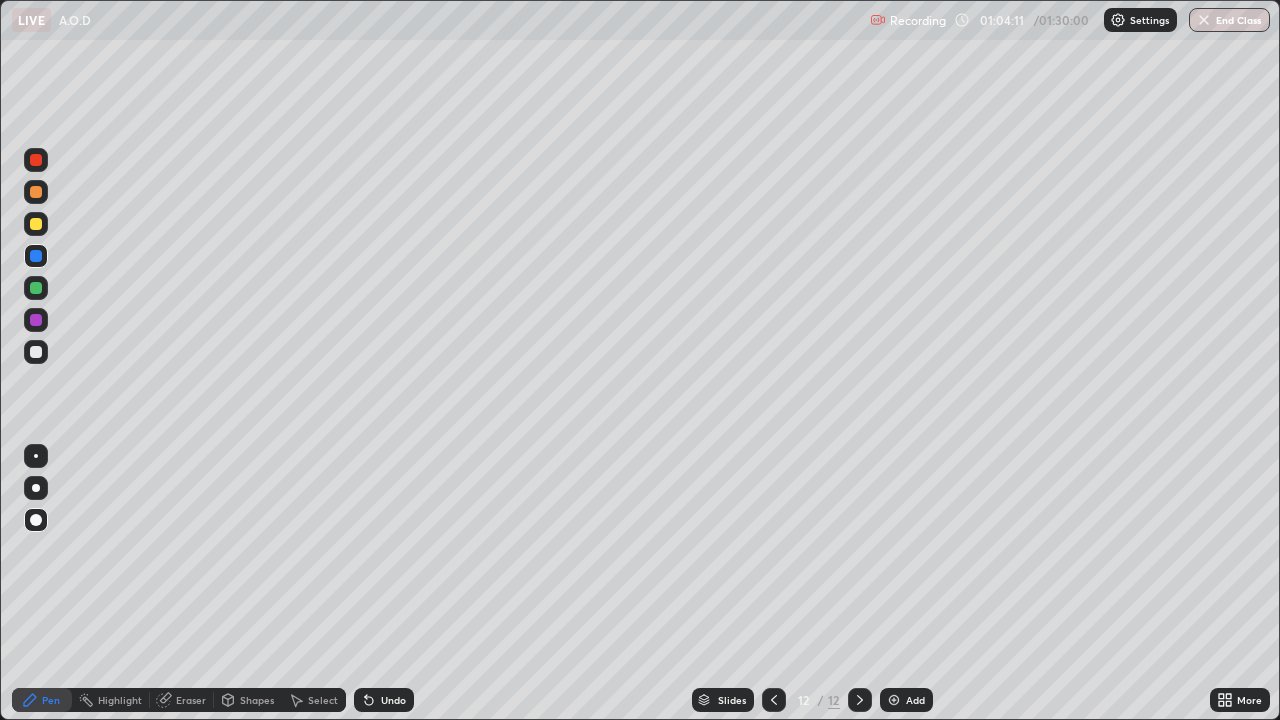 click at bounding box center [36, 224] 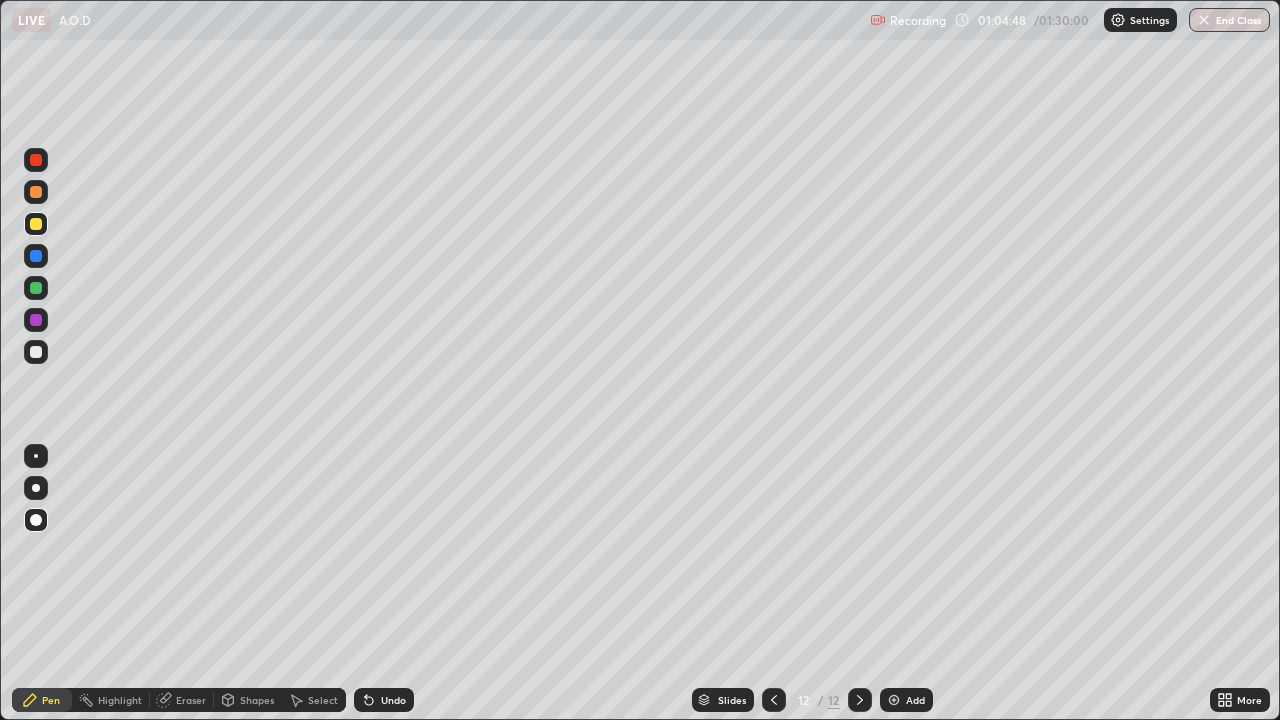 click at bounding box center [36, 320] 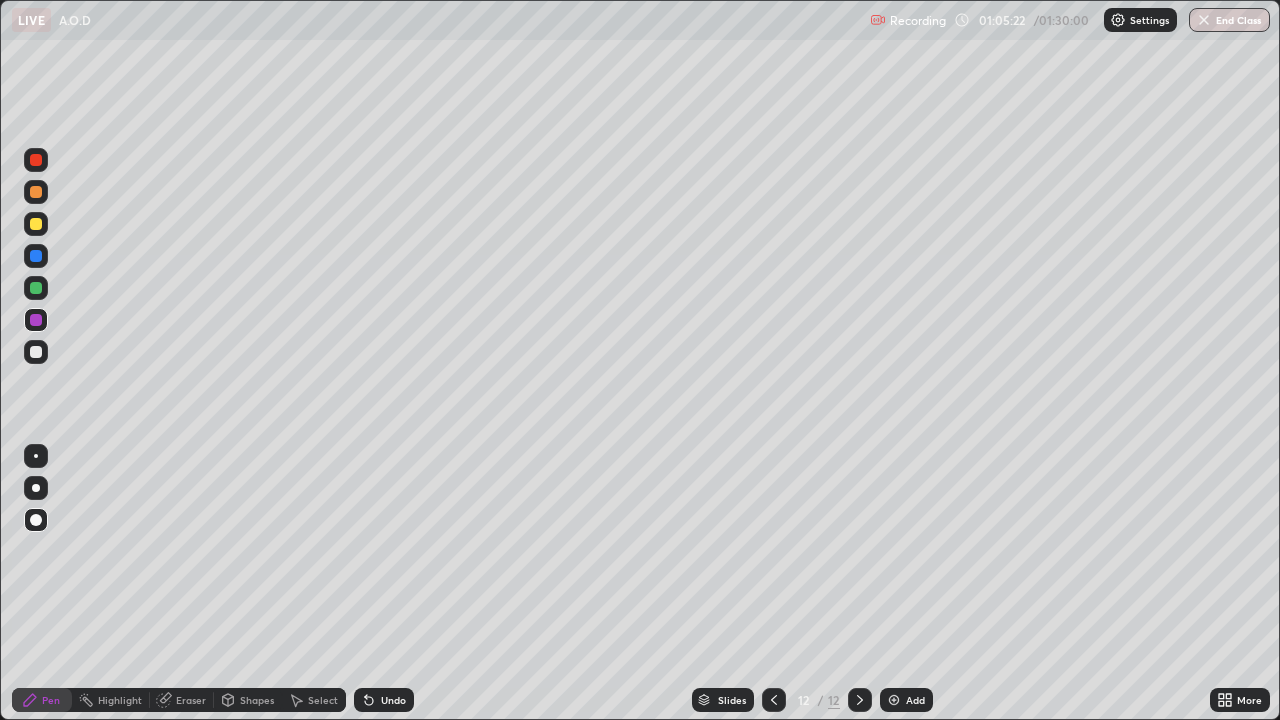 click 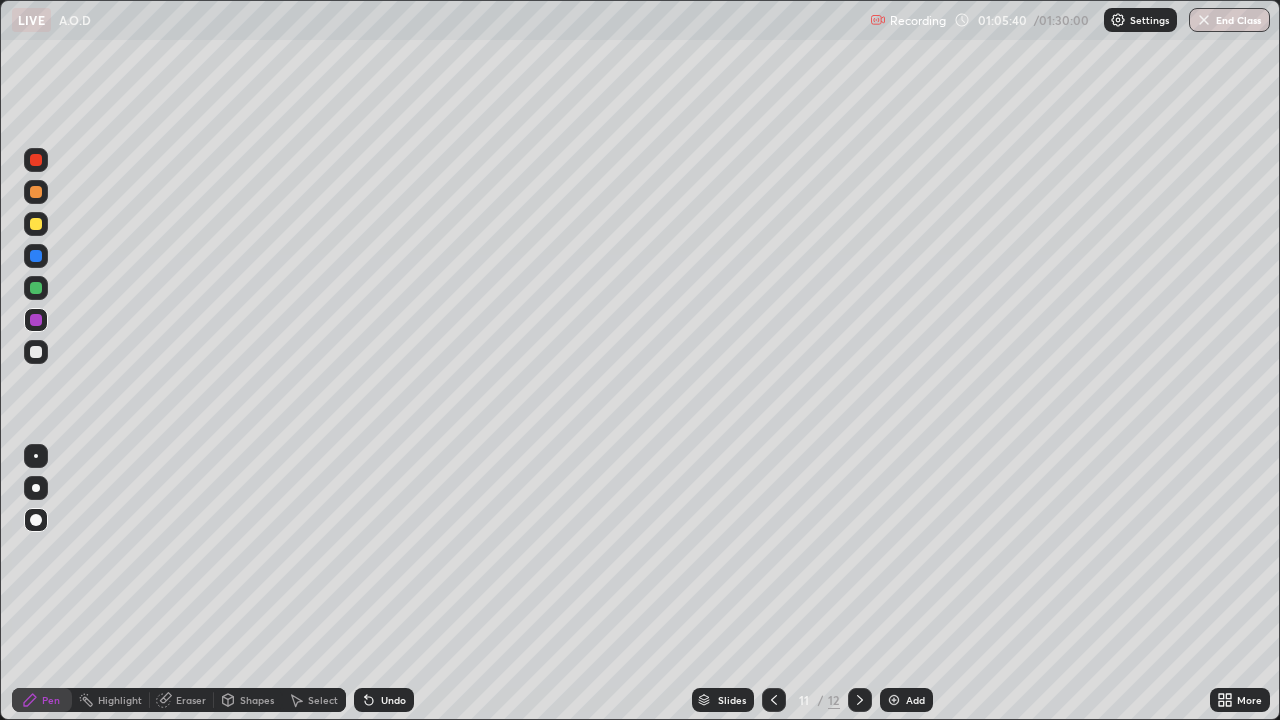 click 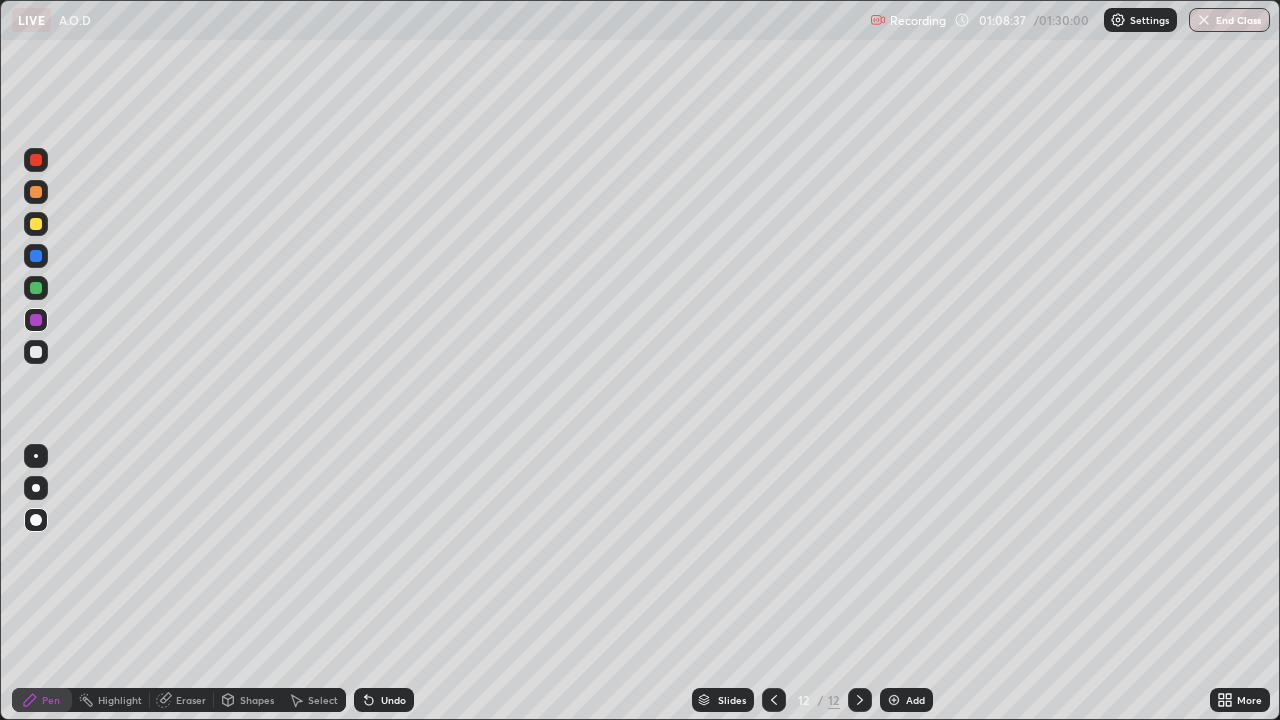 click at bounding box center (894, 700) 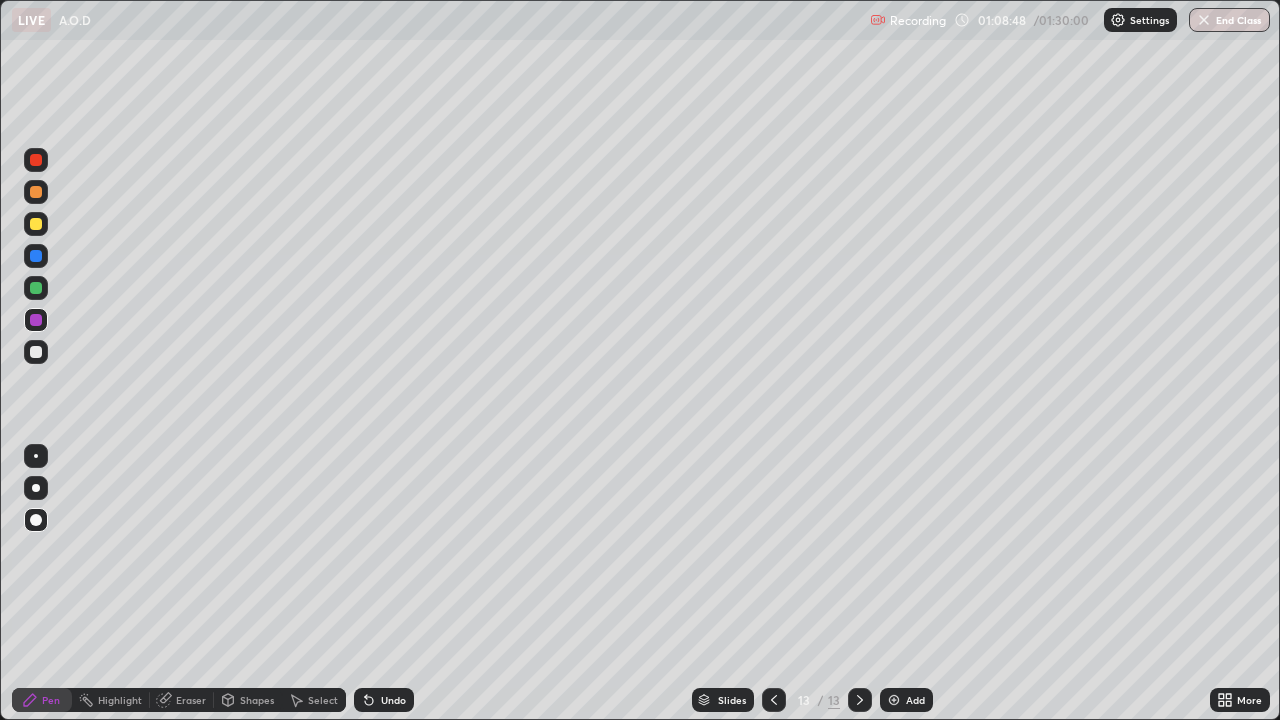 click at bounding box center (36, 160) 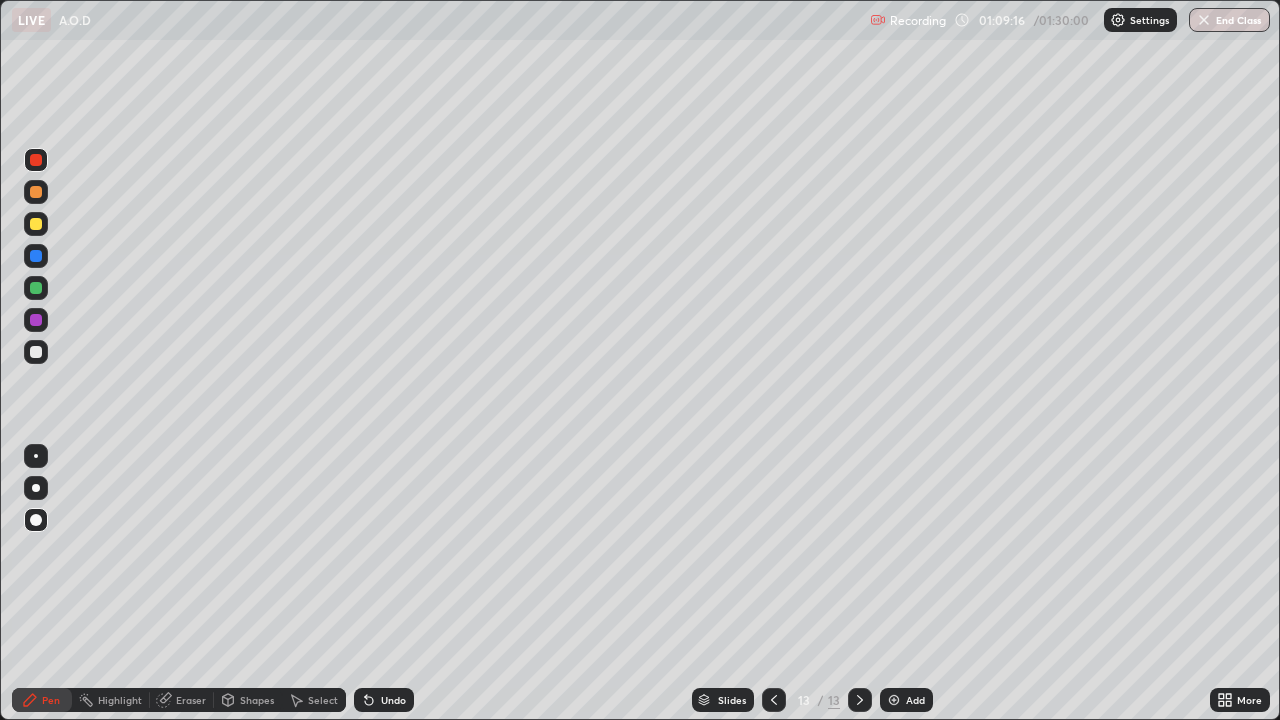 click at bounding box center (36, 256) 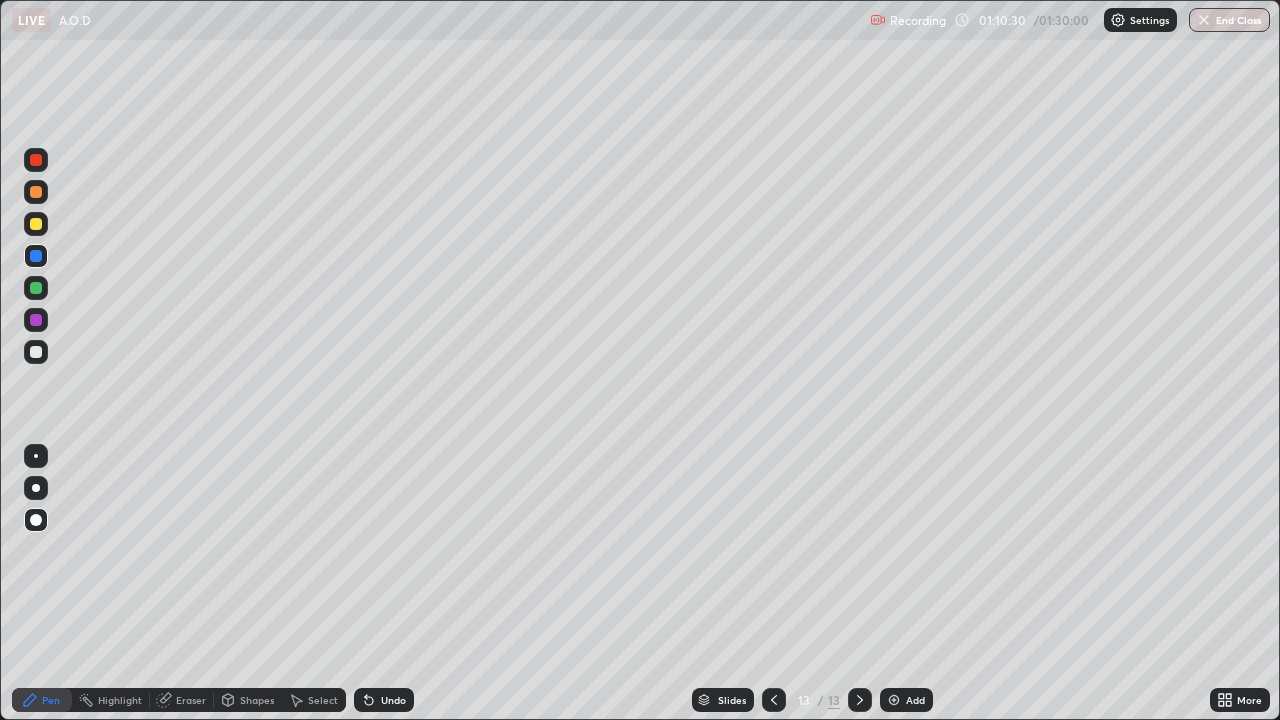click at bounding box center (36, 320) 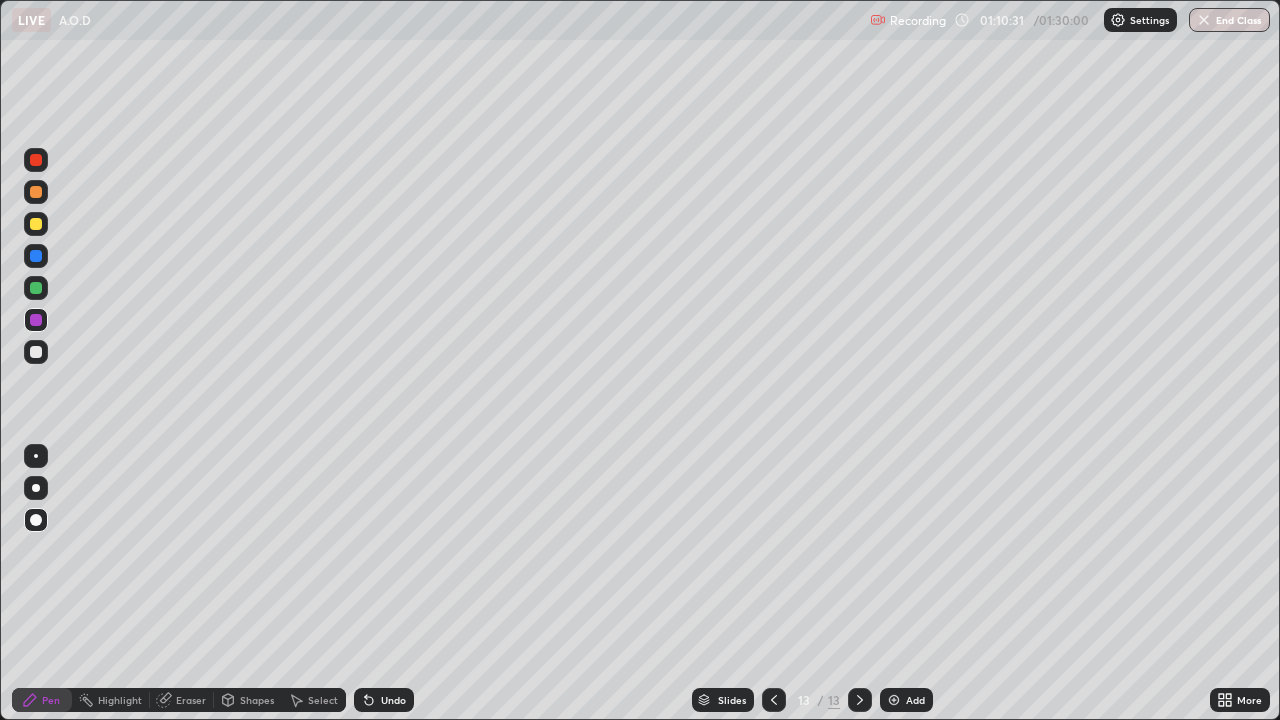 click at bounding box center [36, 192] 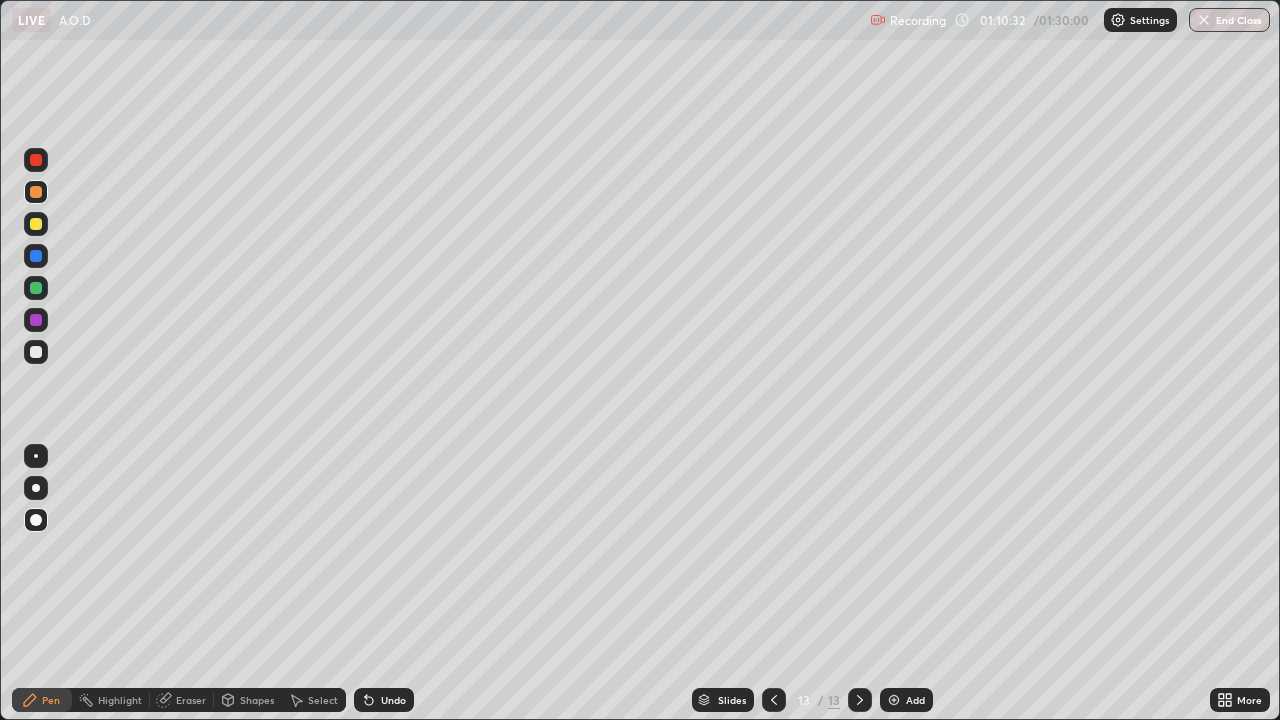 click at bounding box center [36, 224] 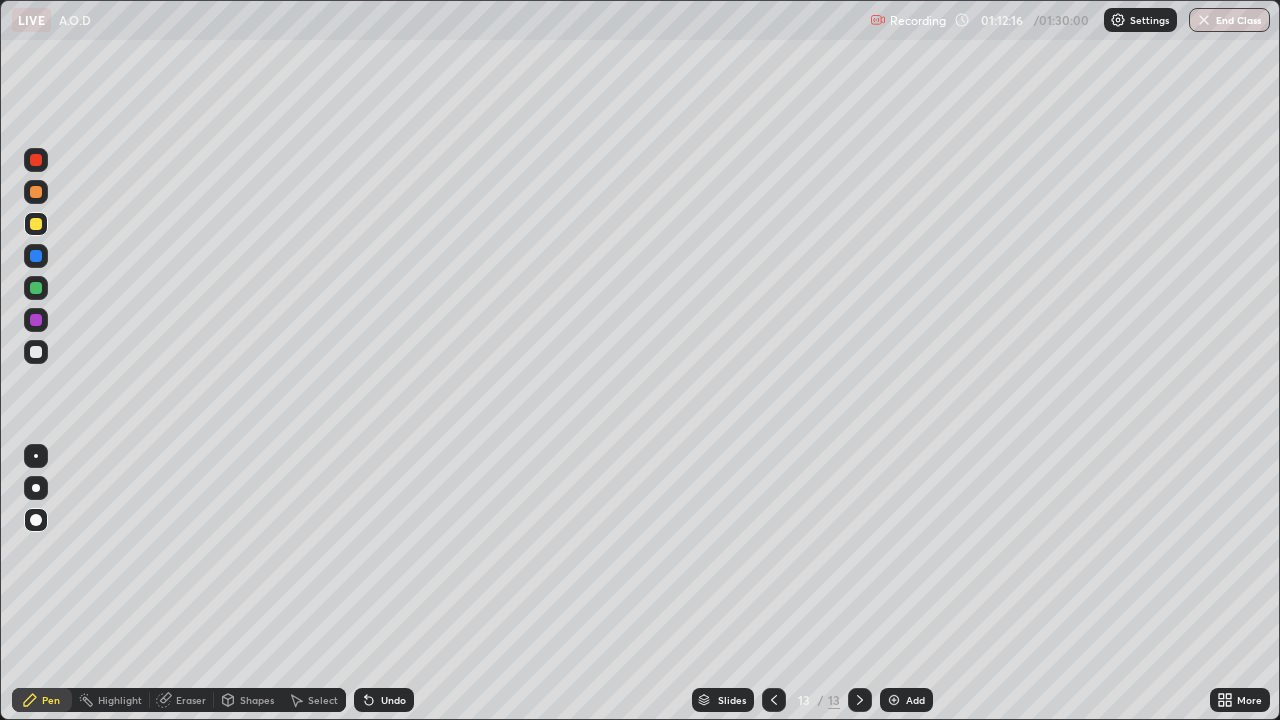 click at bounding box center [36, 288] 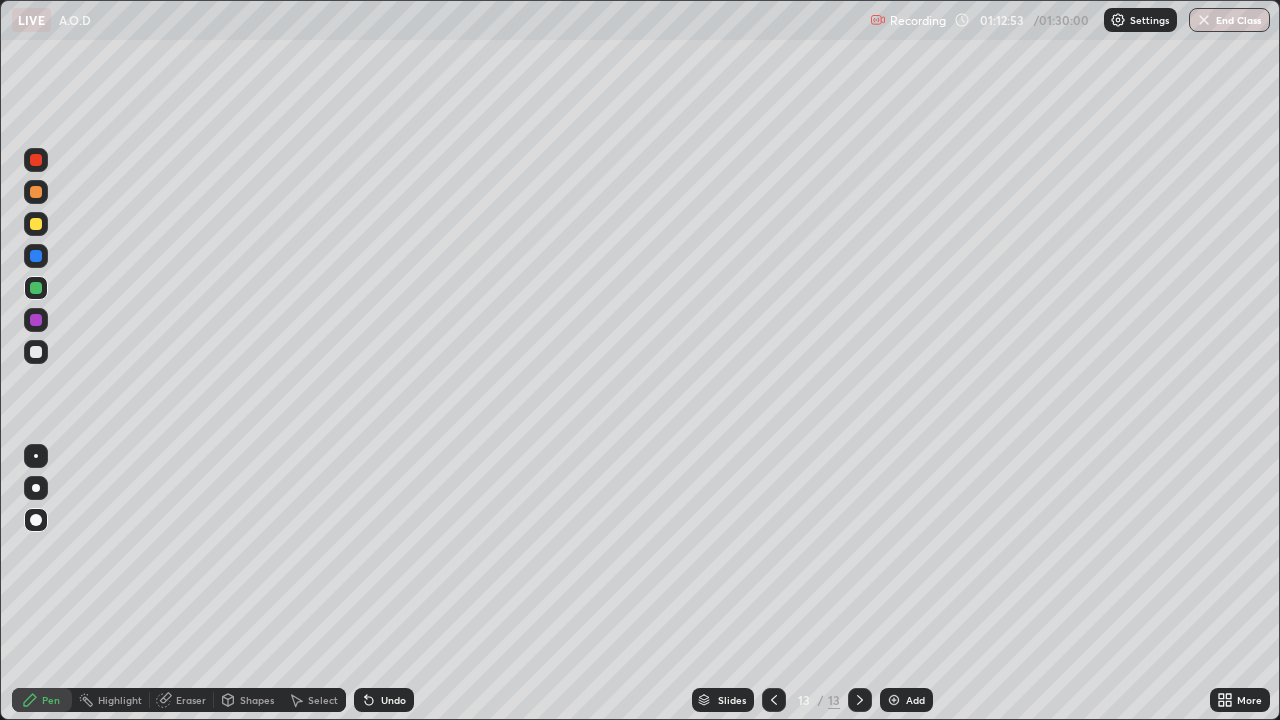 click at bounding box center [36, 192] 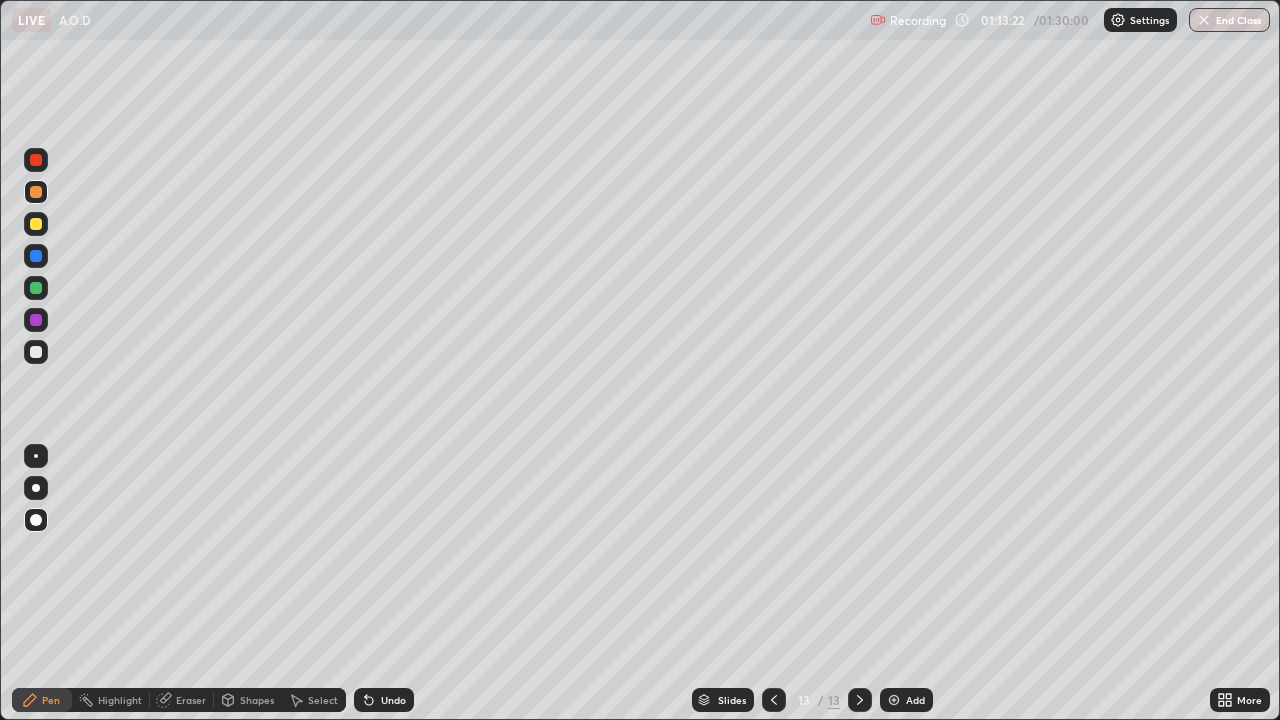 click at bounding box center (36, 320) 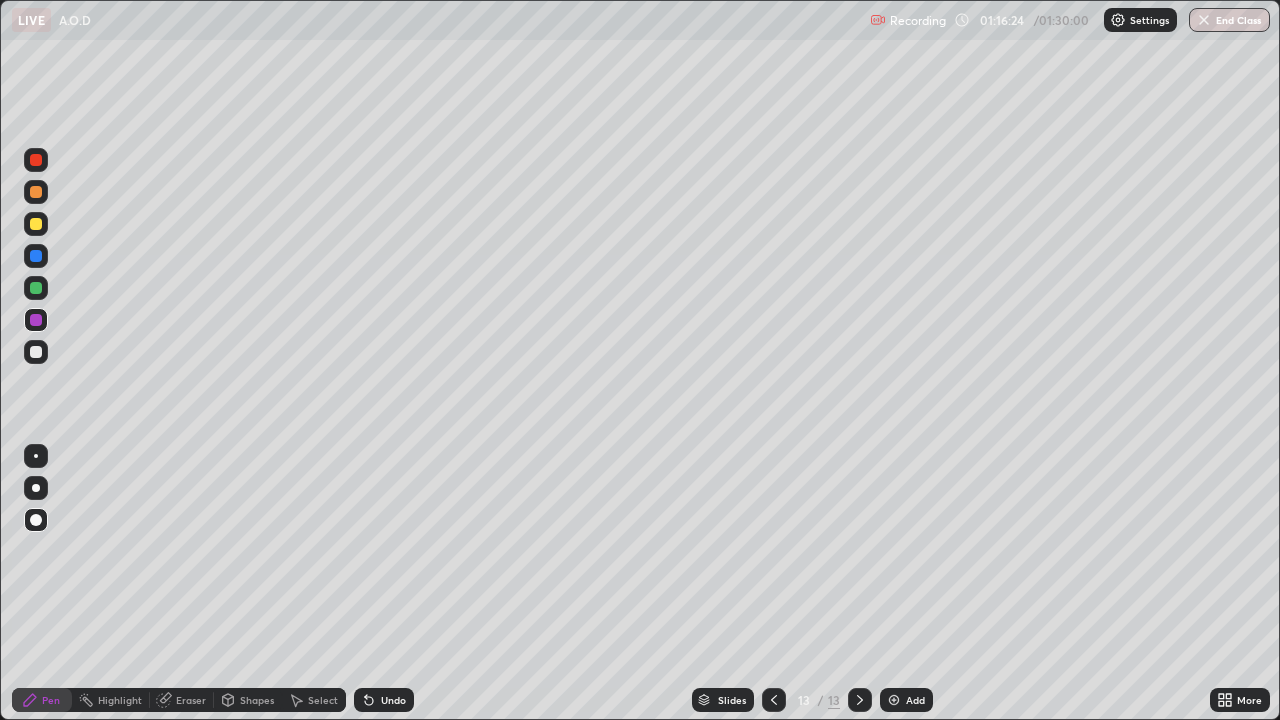 click at bounding box center [36, 352] 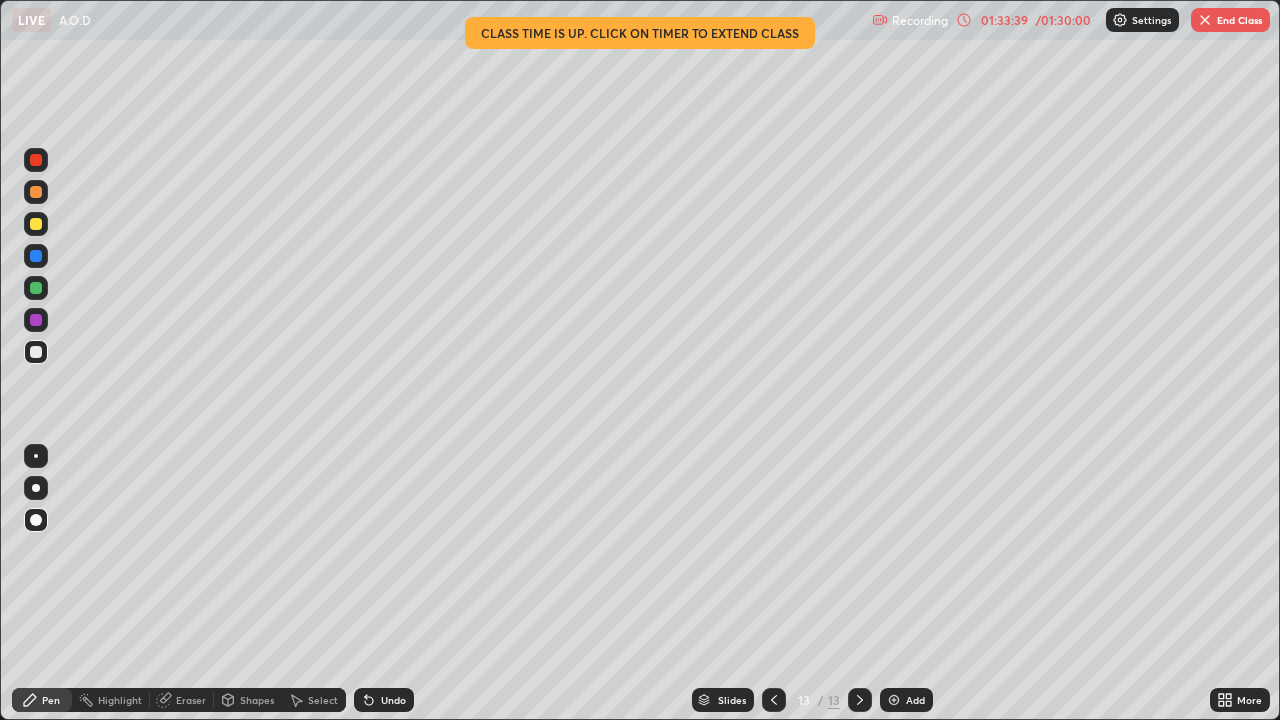 click on "End Class" at bounding box center [1230, 20] 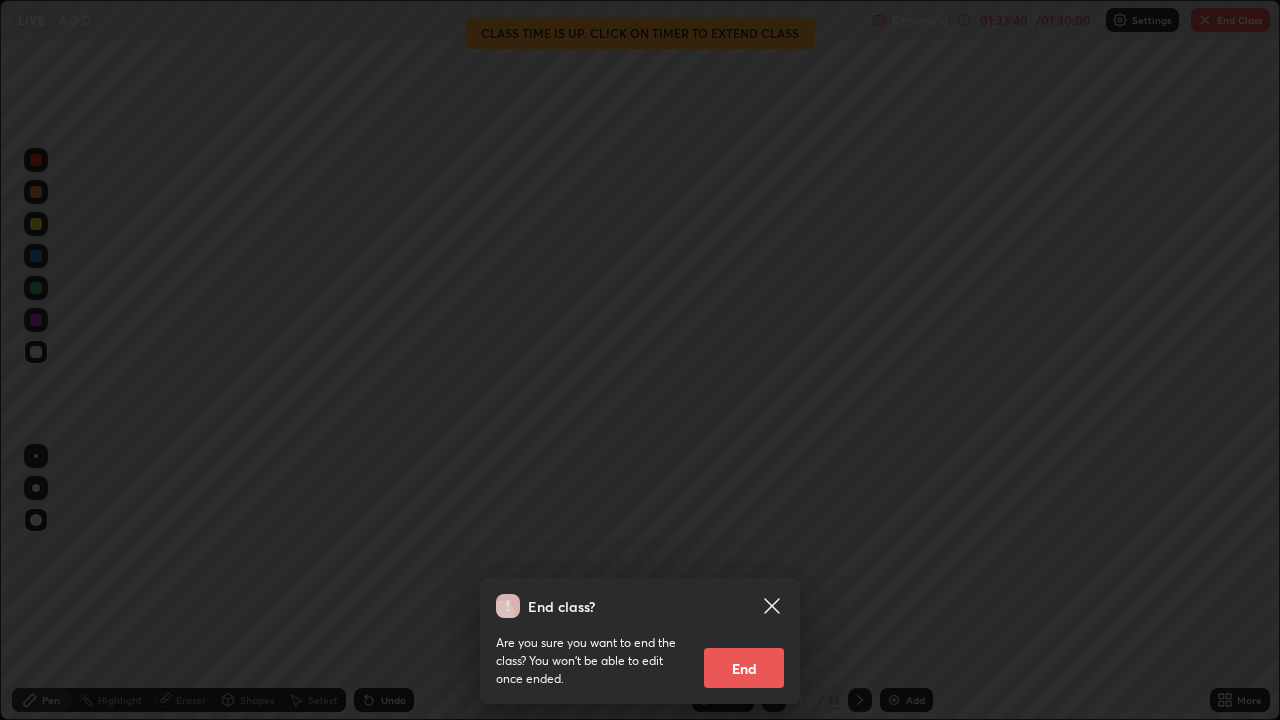 click on "End" at bounding box center (744, 668) 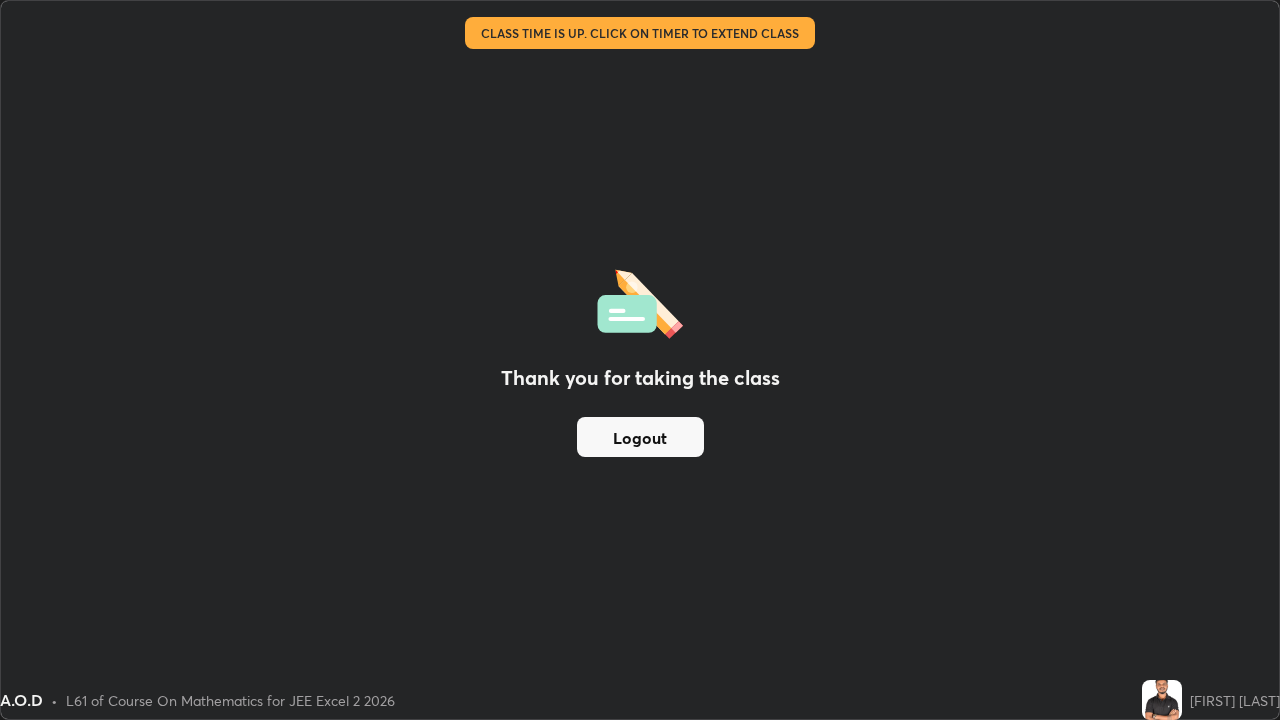 click on "Logout" at bounding box center [640, 437] 